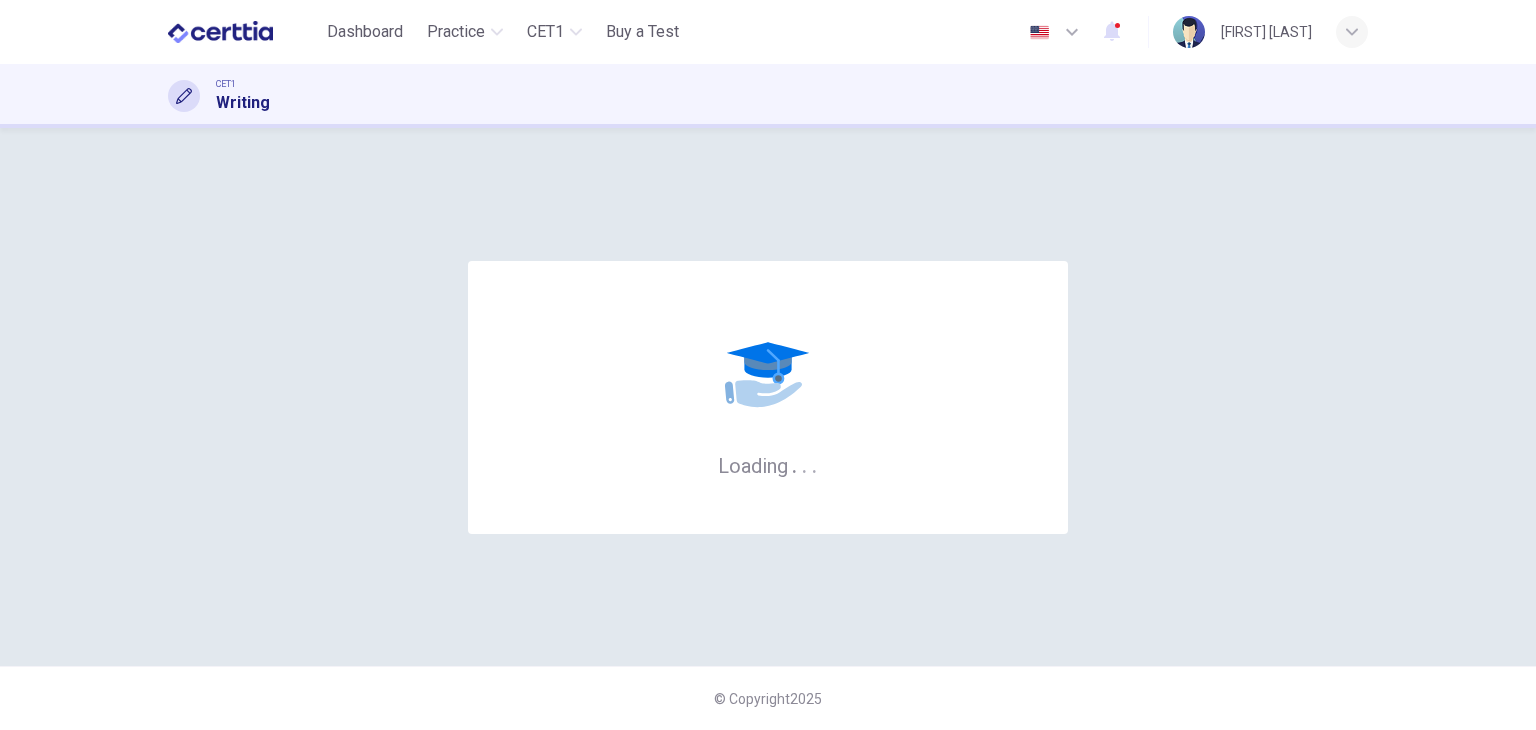 scroll, scrollTop: 0, scrollLeft: 0, axis: both 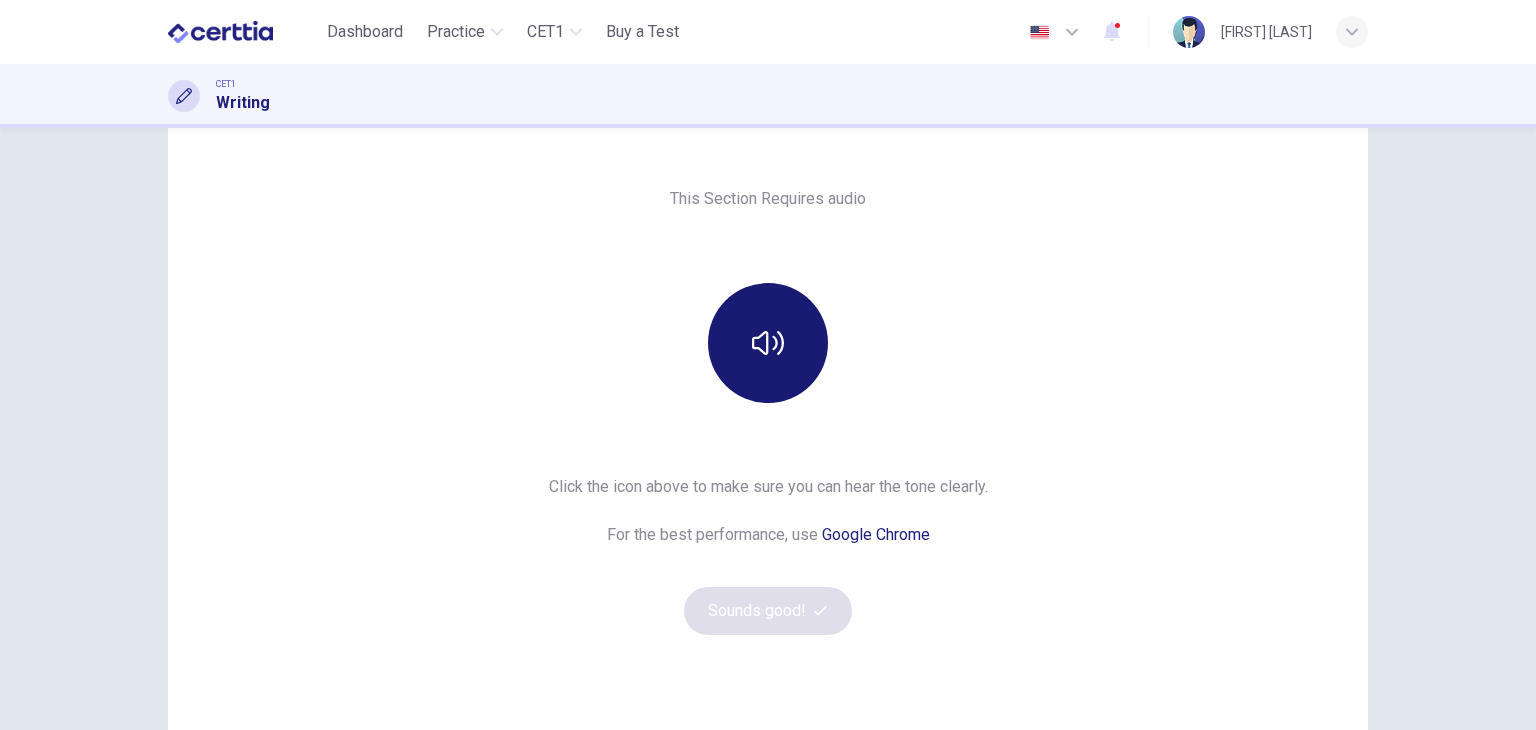 click at bounding box center [768, 343] 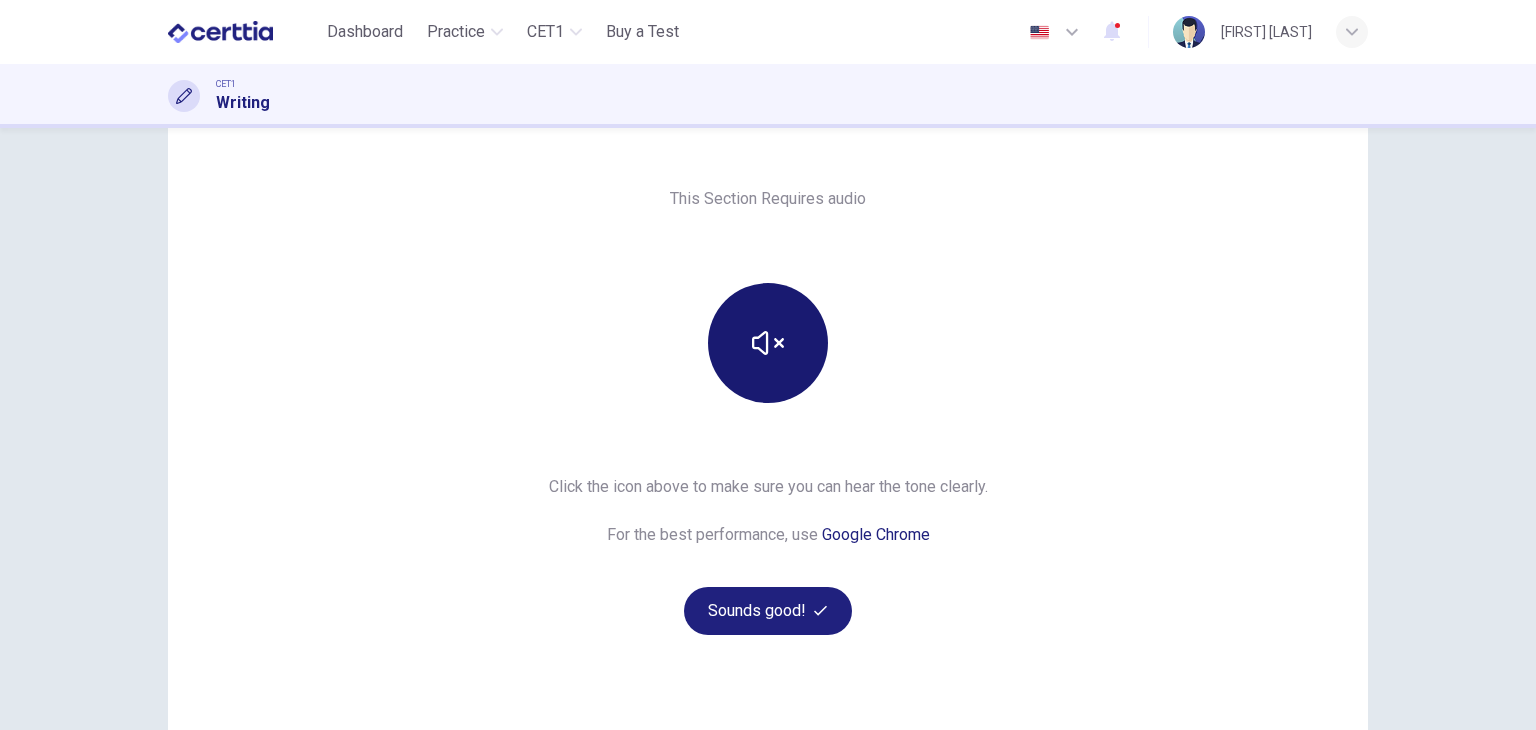 type 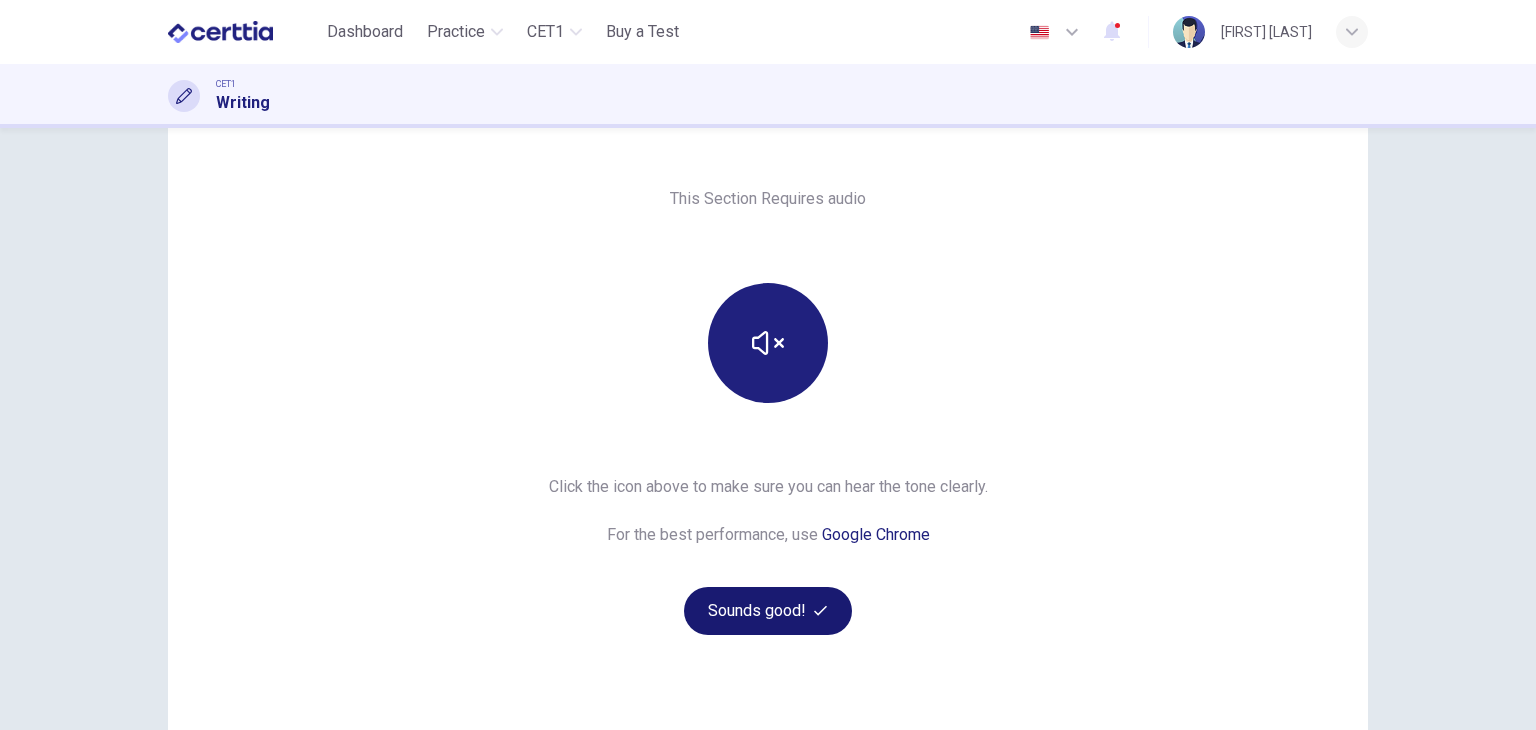 click on "Sounds good!" at bounding box center (768, 611) 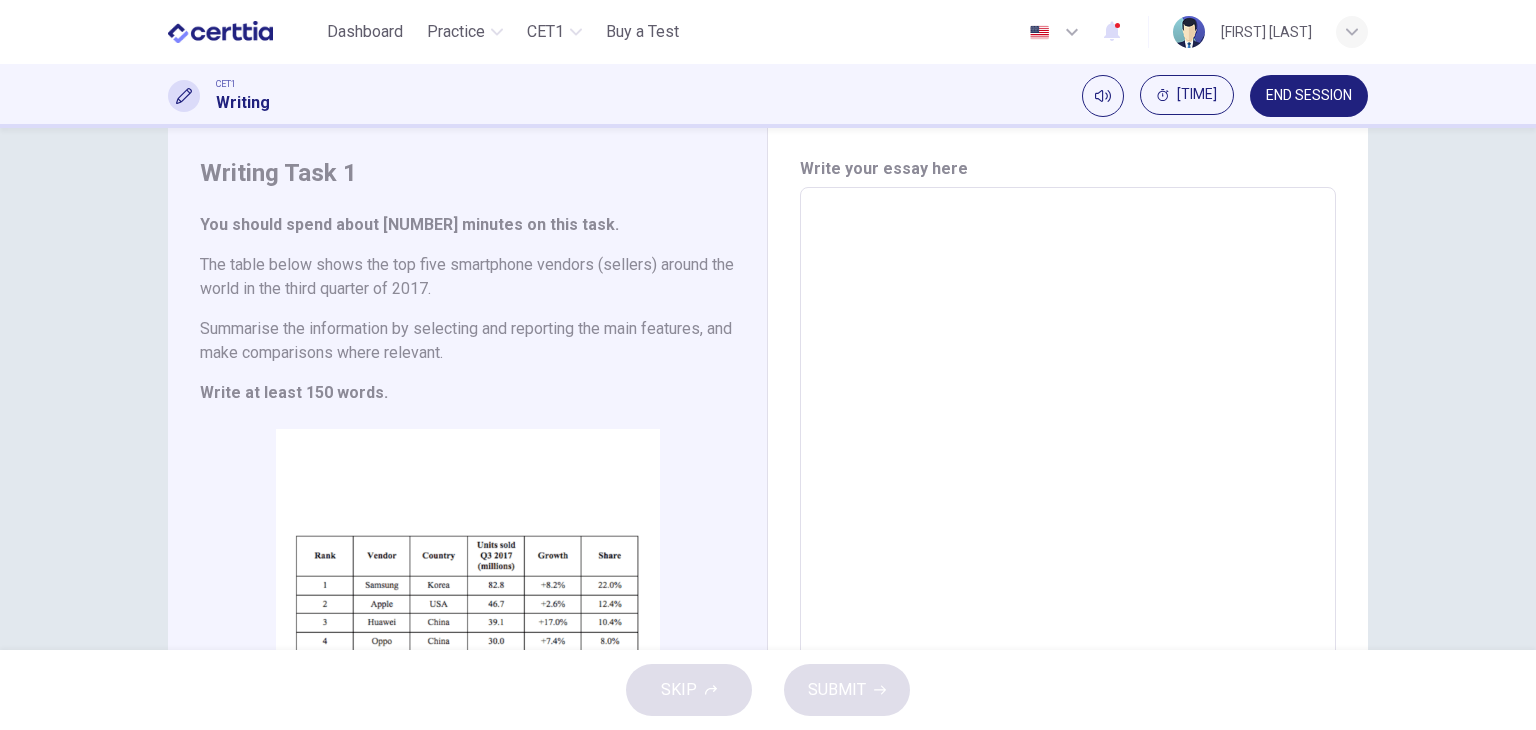 scroll, scrollTop: 91, scrollLeft: 0, axis: vertical 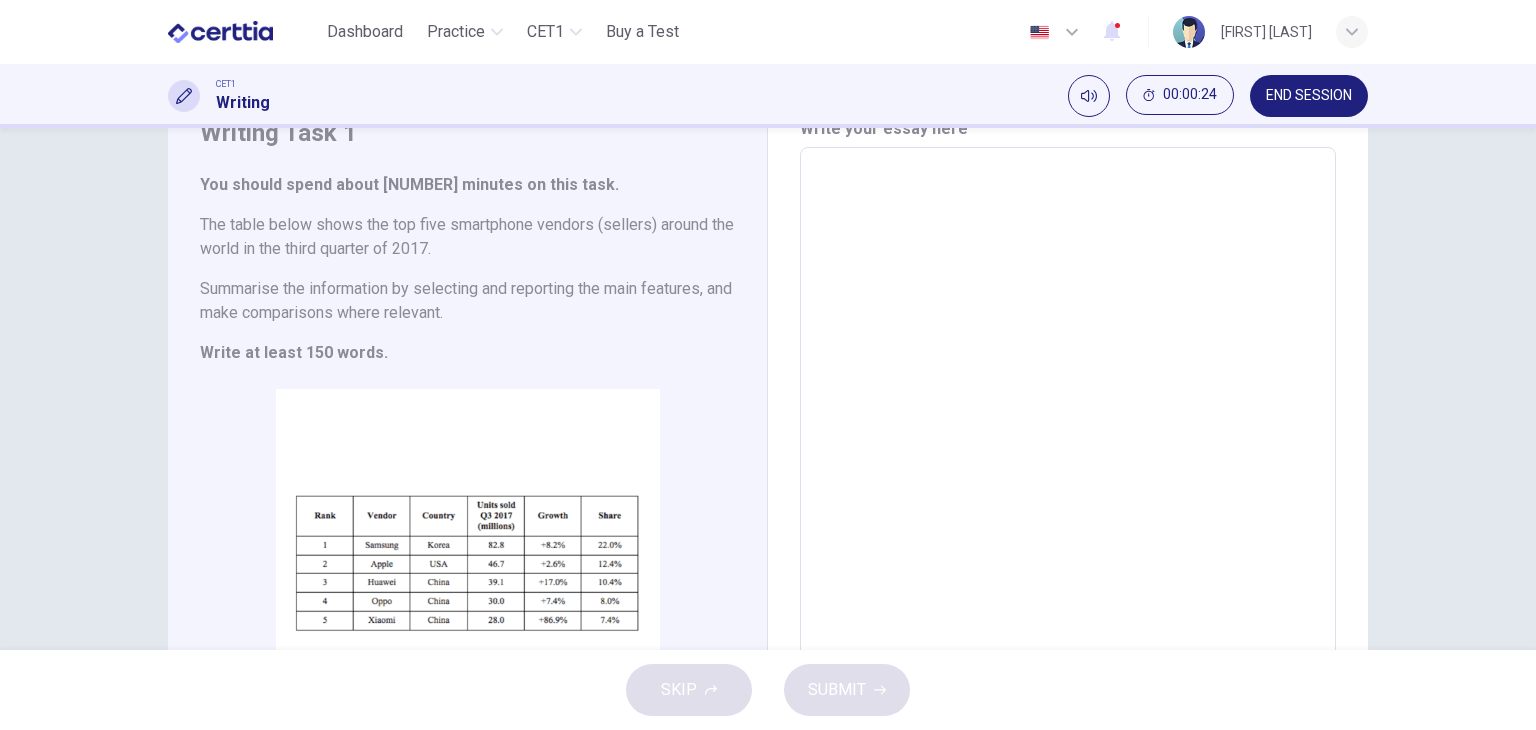 click at bounding box center [1068, 443] 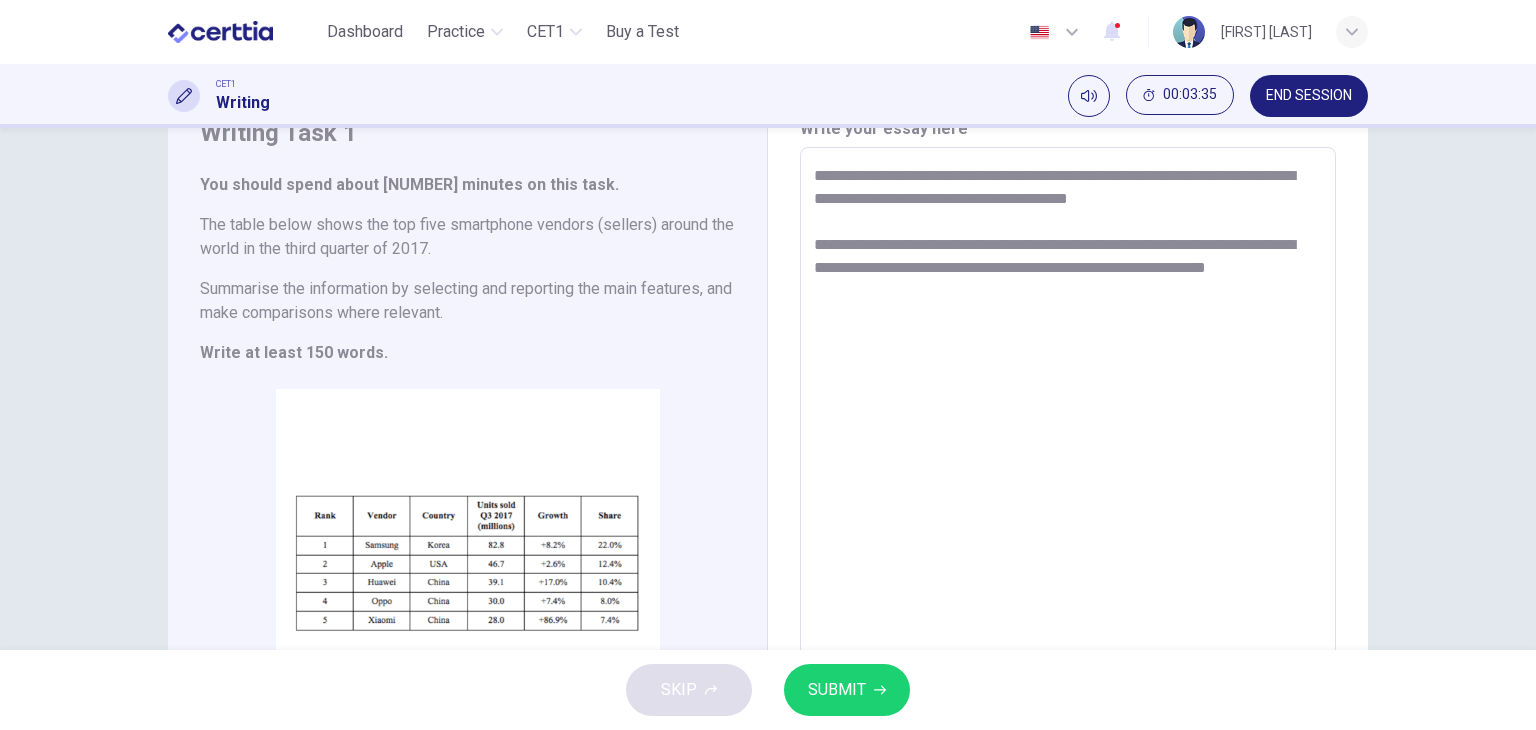 click on "**********" at bounding box center [1068, 443] 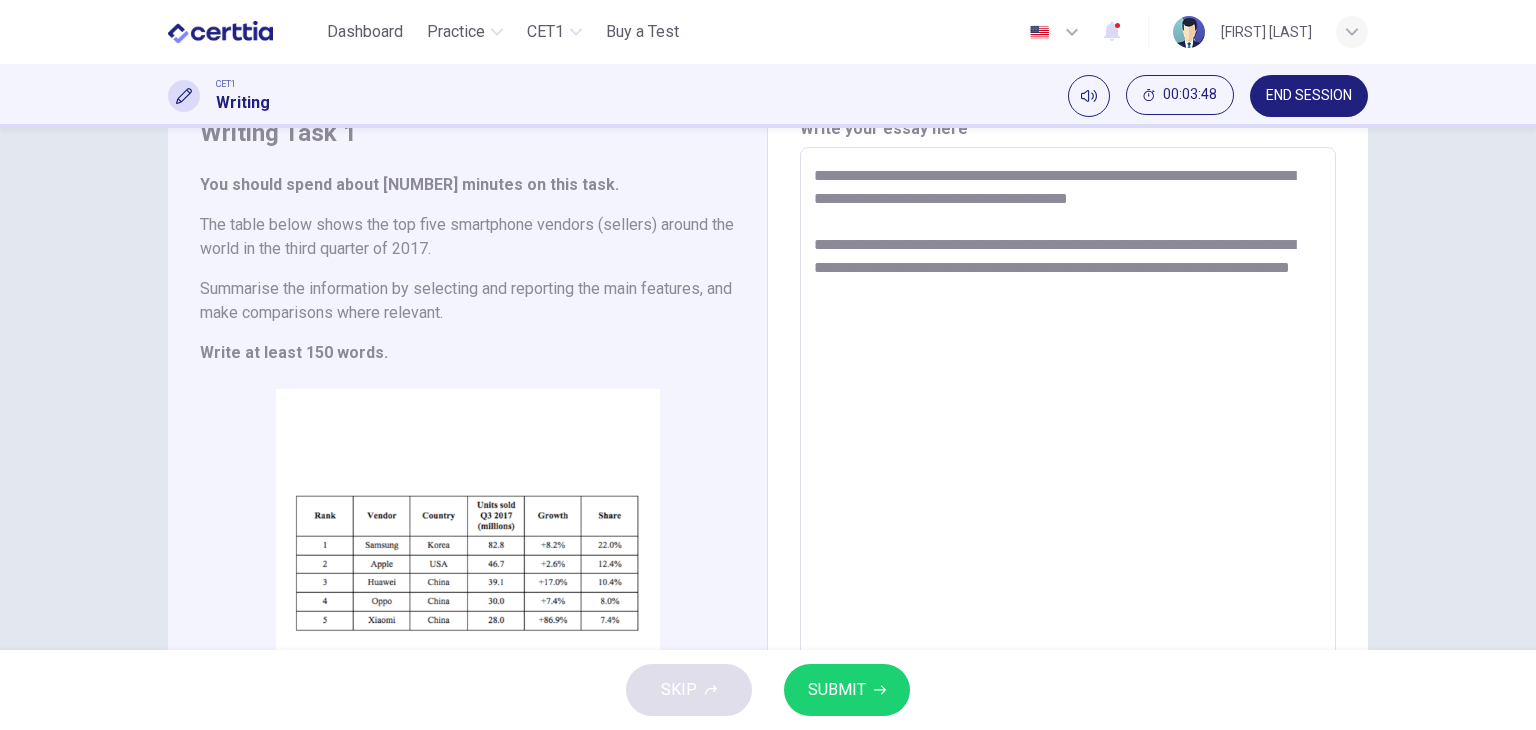 click on "**********" at bounding box center (1068, 443) 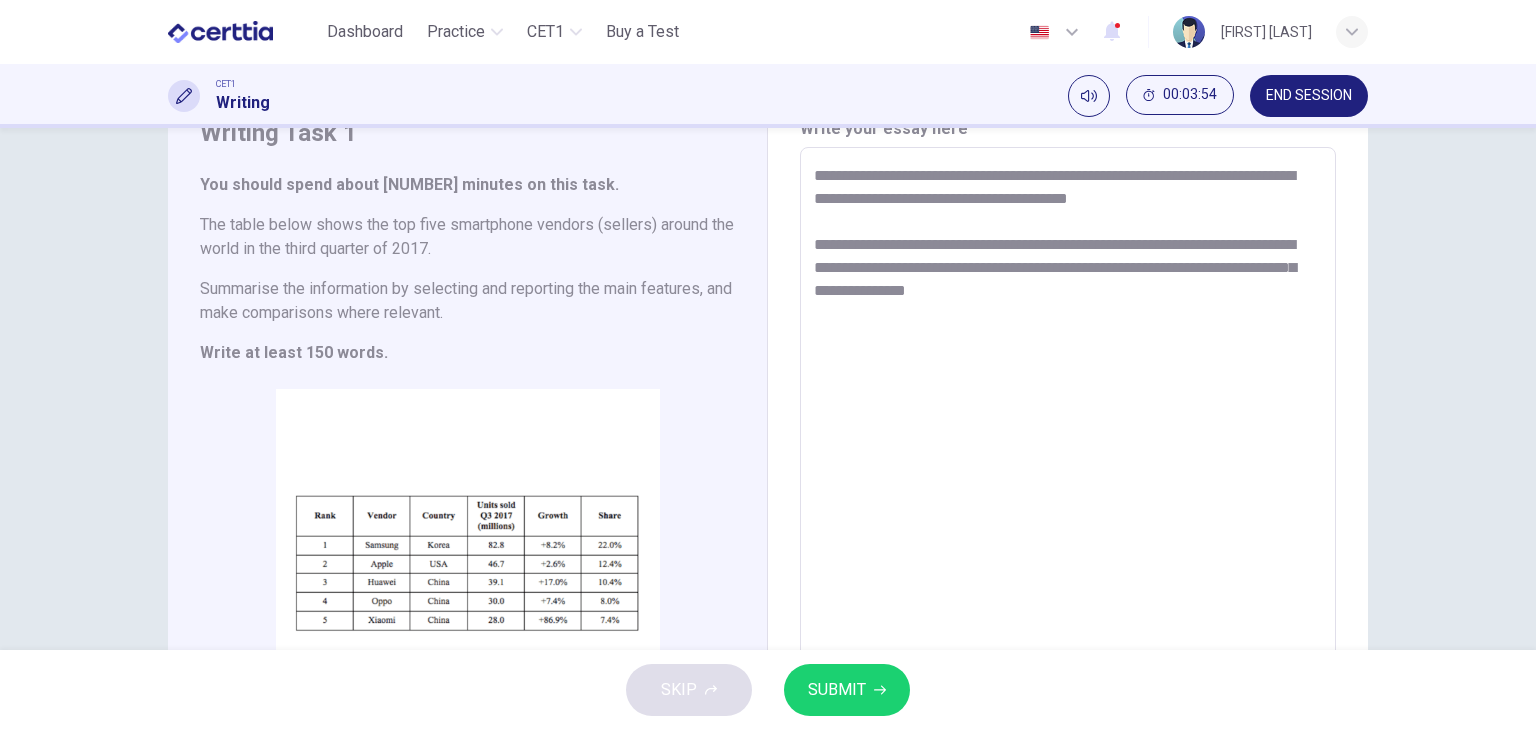 click on "**********" at bounding box center (1068, 443) 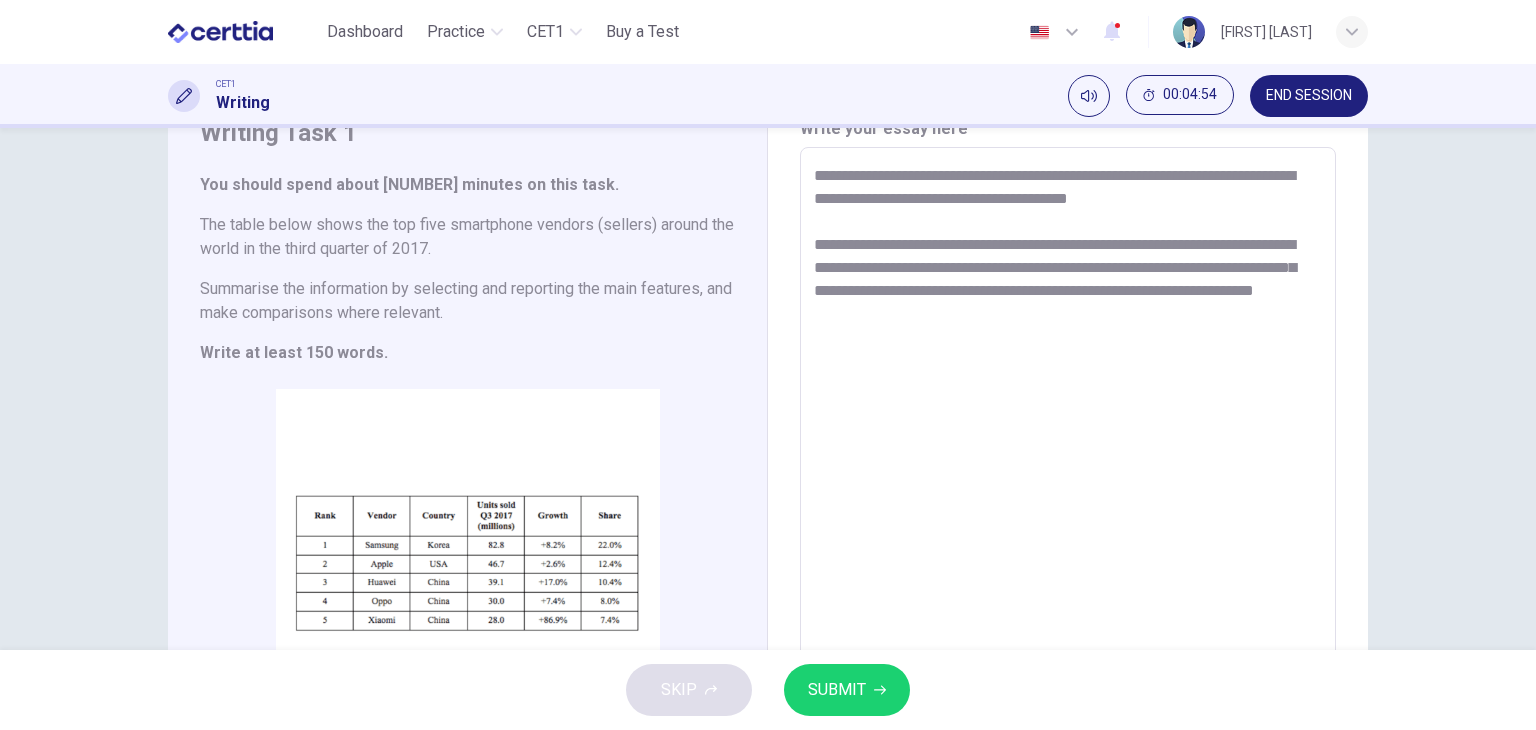 click on "**********" at bounding box center (1068, 443) 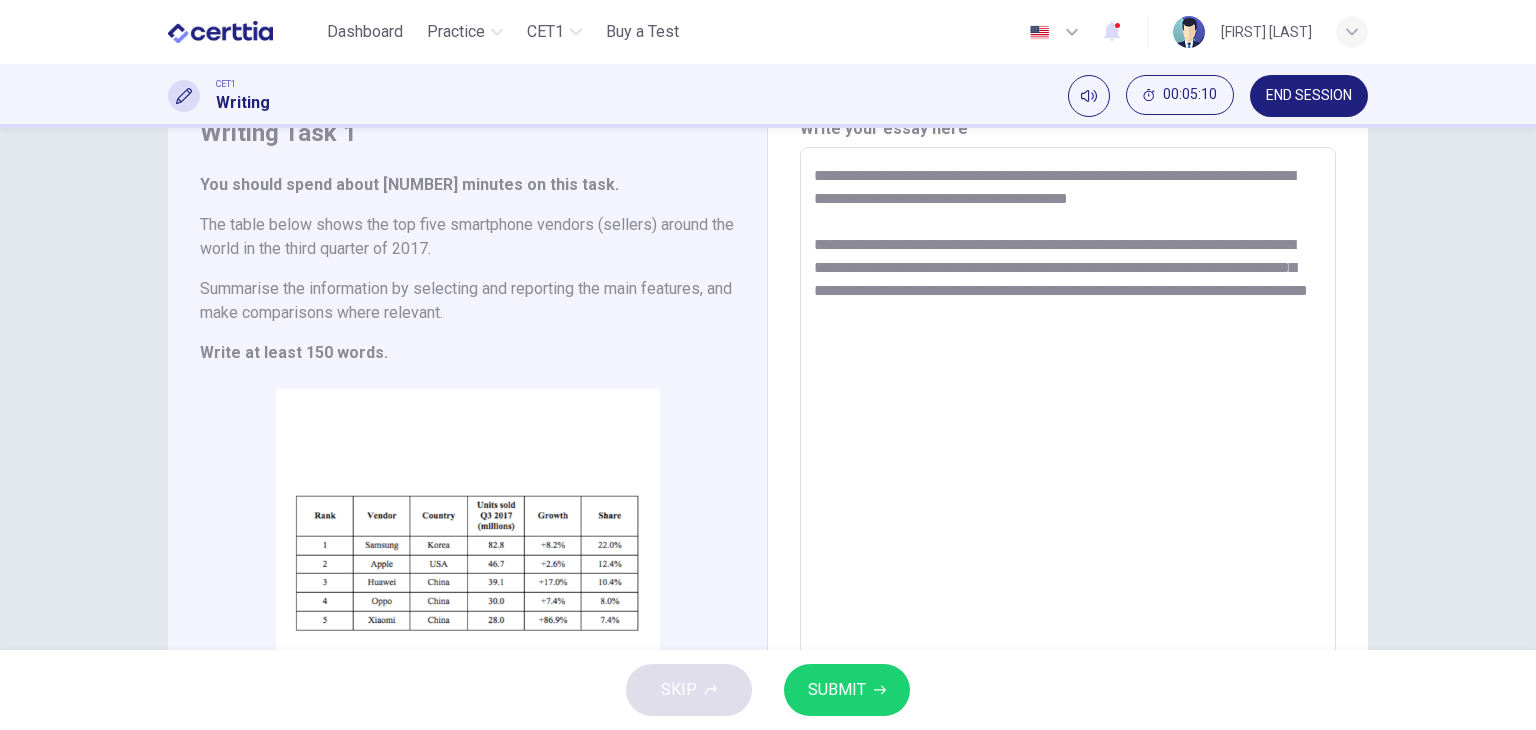 click on "**********" at bounding box center [1068, 443] 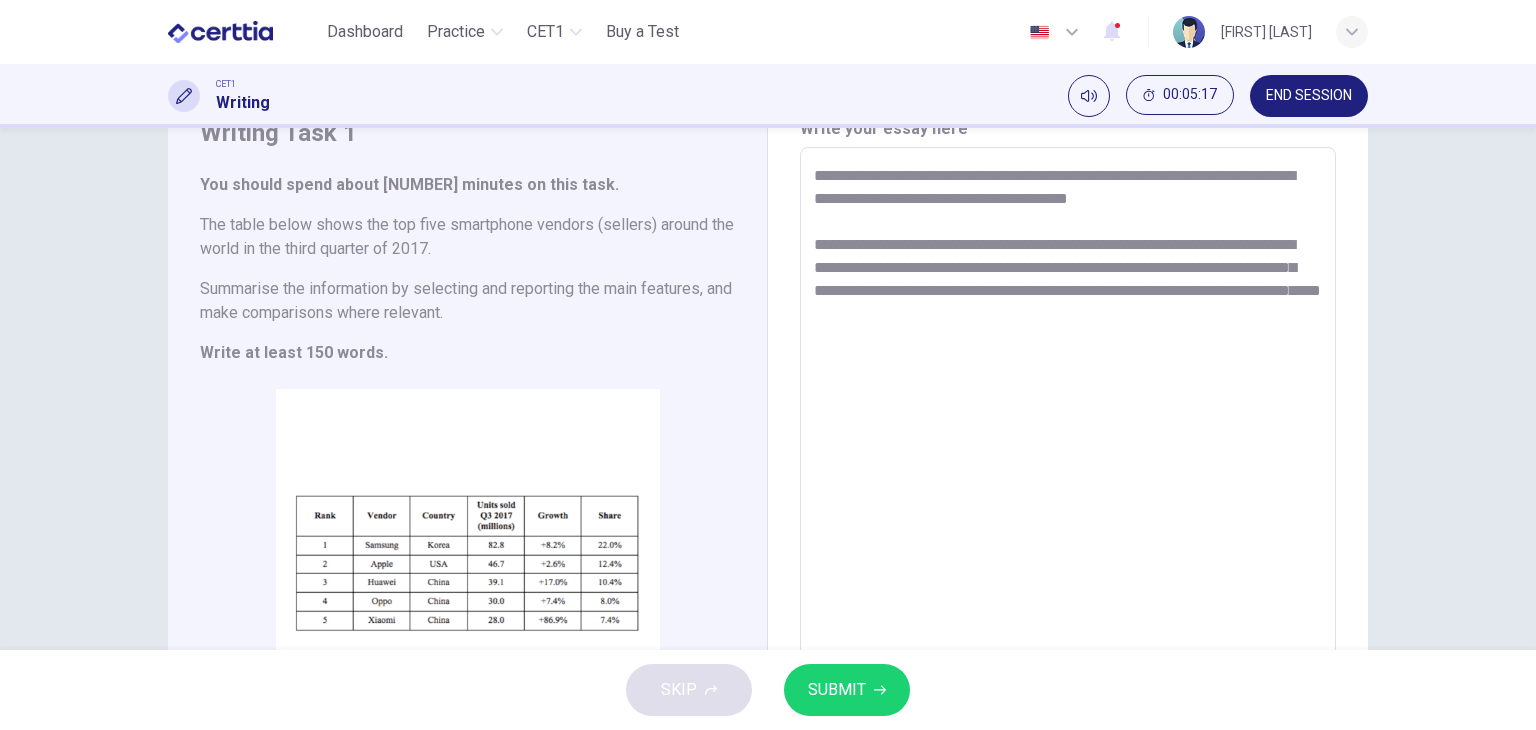 scroll, scrollTop: 92, scrollLeft: 0, axis: vertical 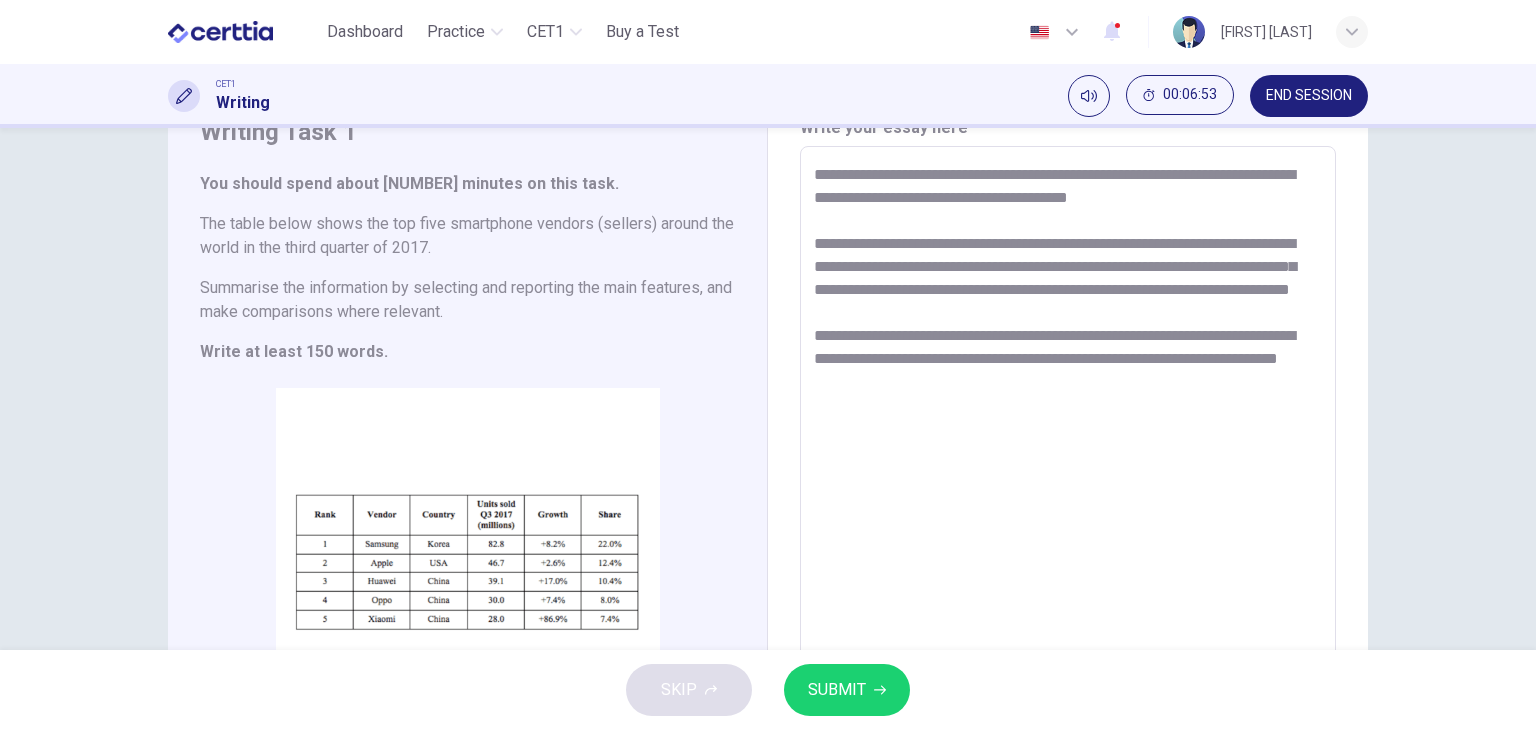 click on "**********" at bounding box center (1068, 442) 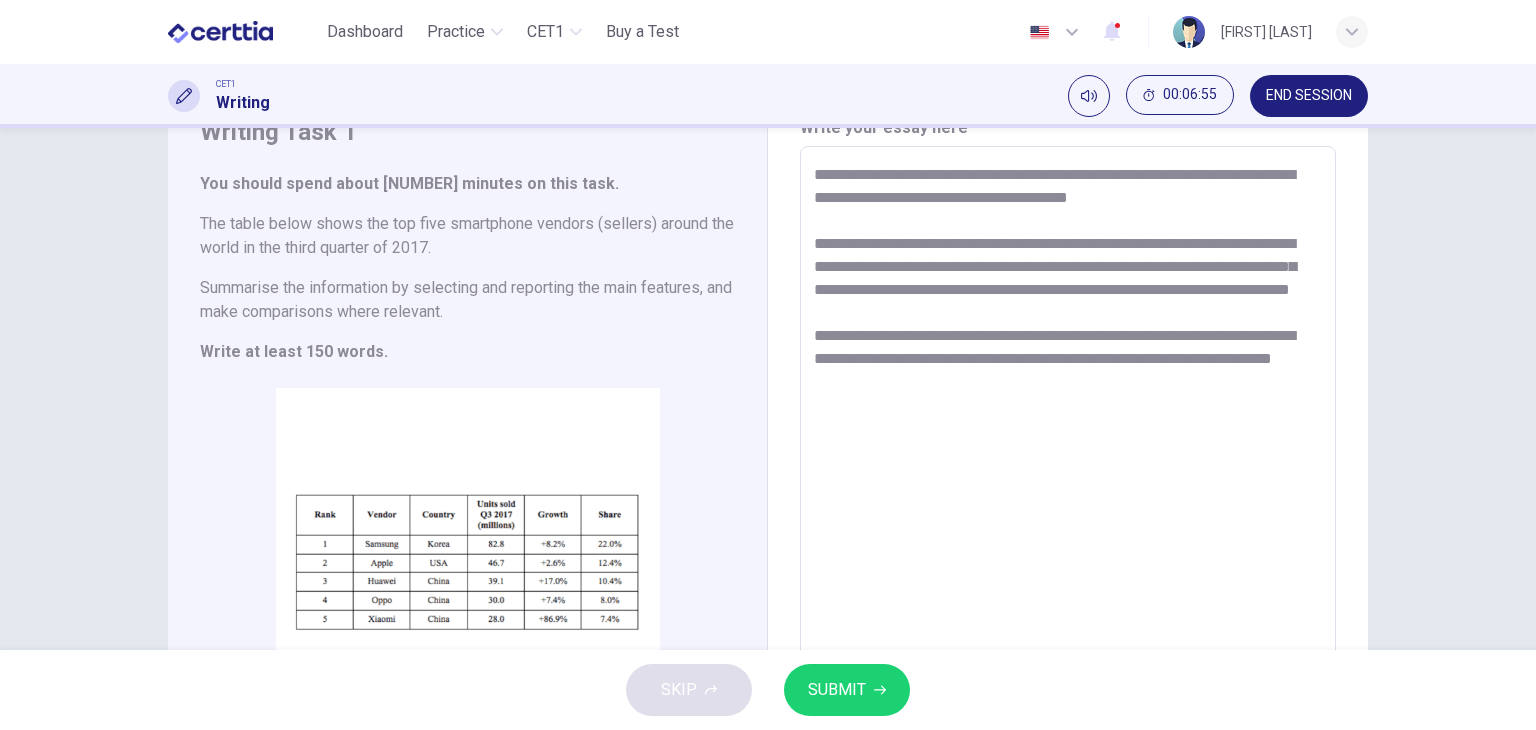click on "**********" at bounding box center [1068, 442] 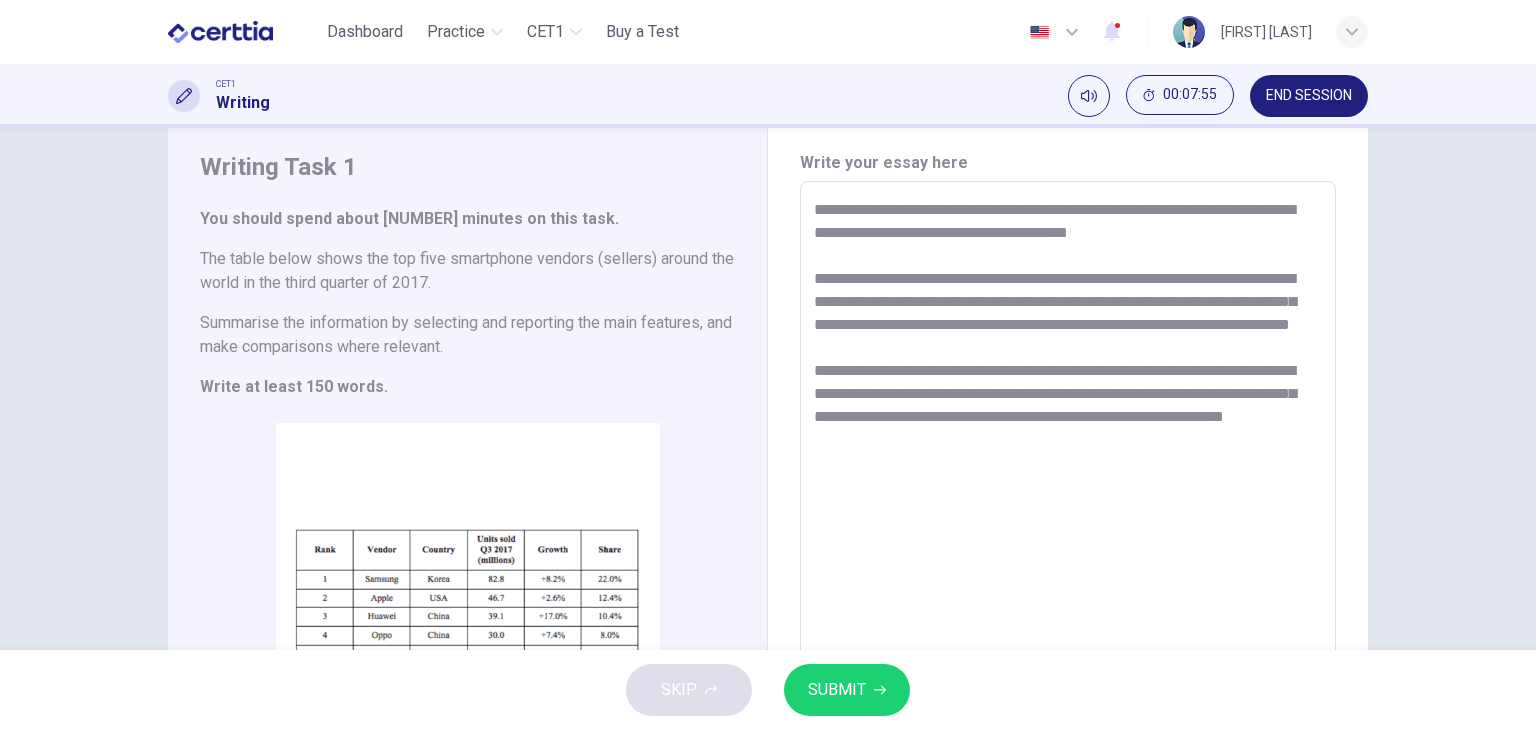 scroll, scrollTop: 40, scrollLeft: 0, axis: vertical 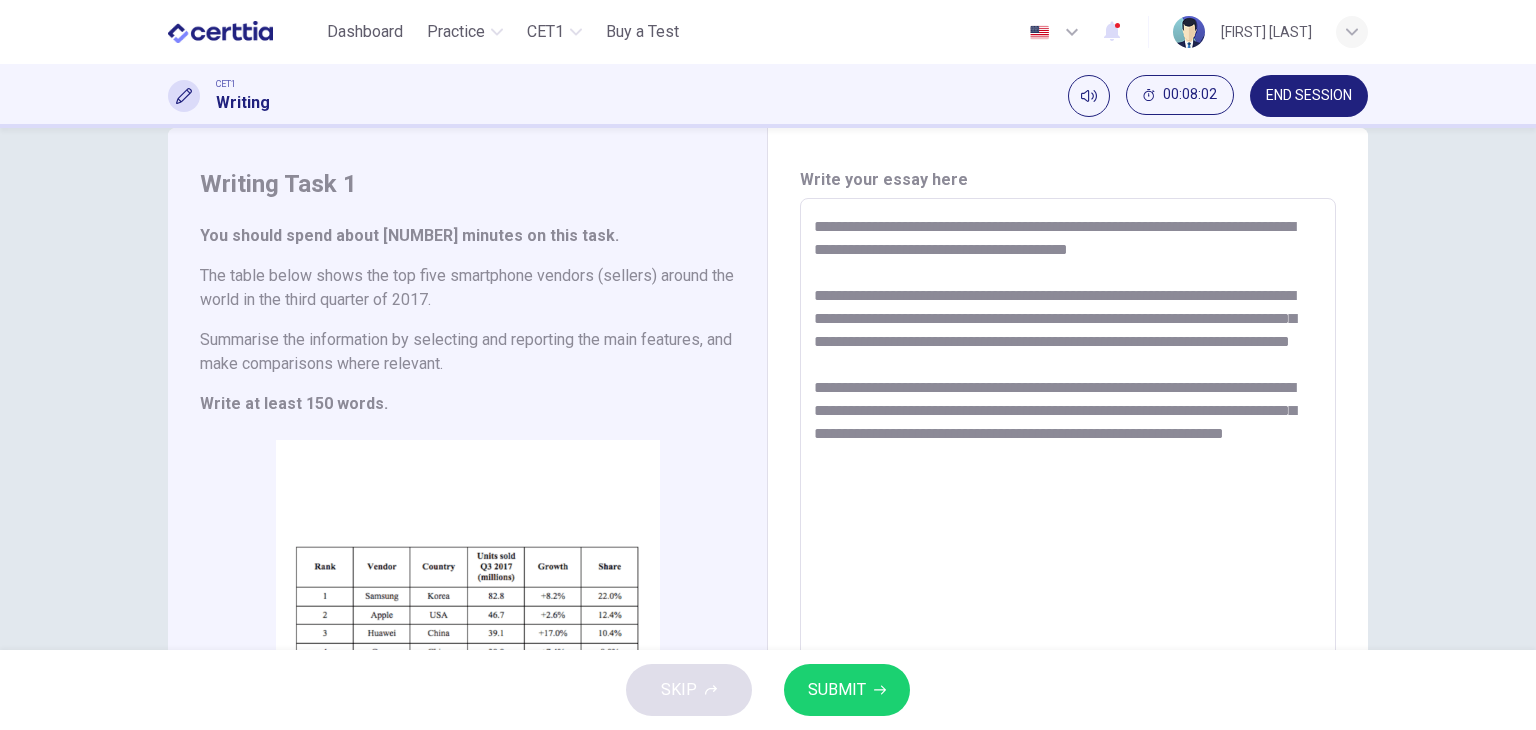 click on "**********" at bounding box center [1068, 494] 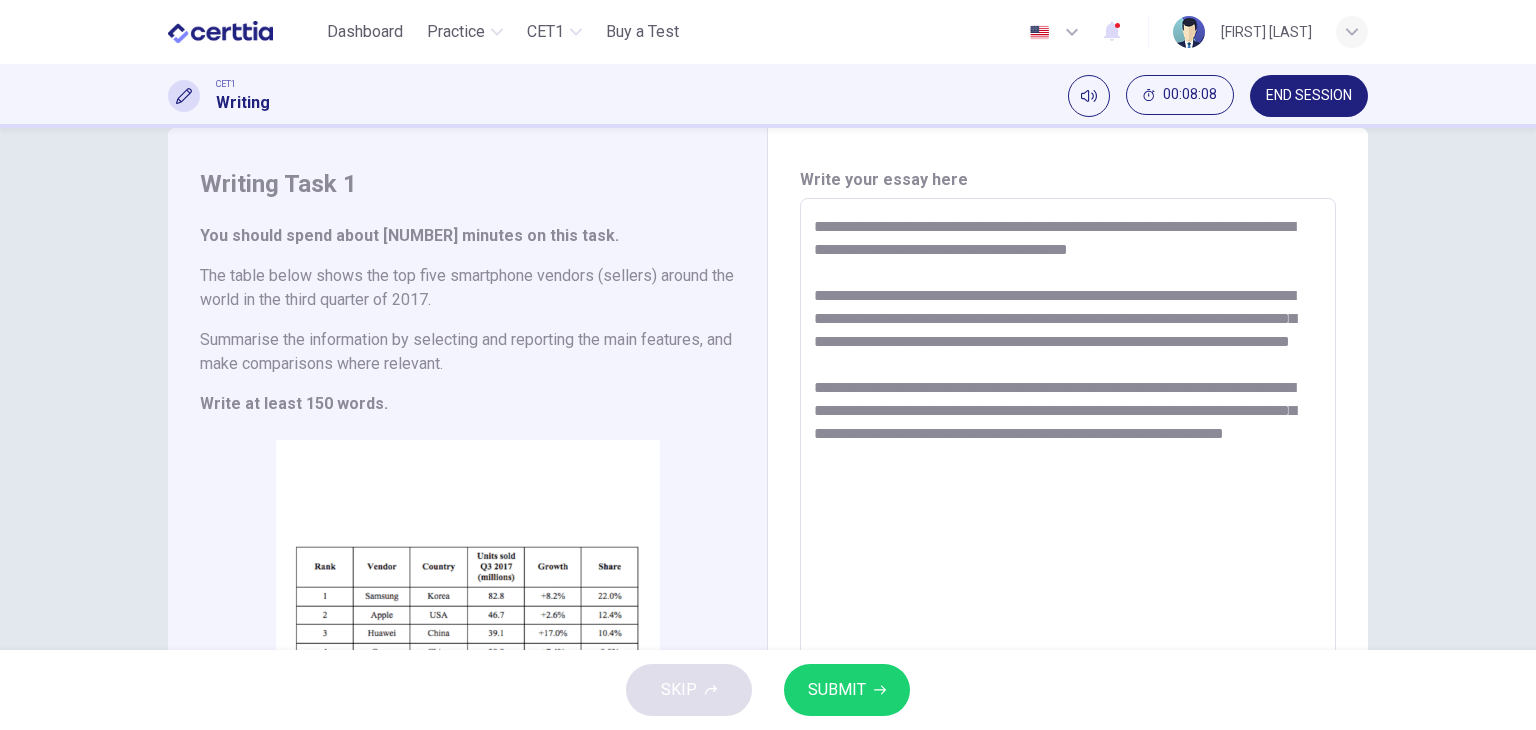 click on "**********" at bounding box center (1068, 494) 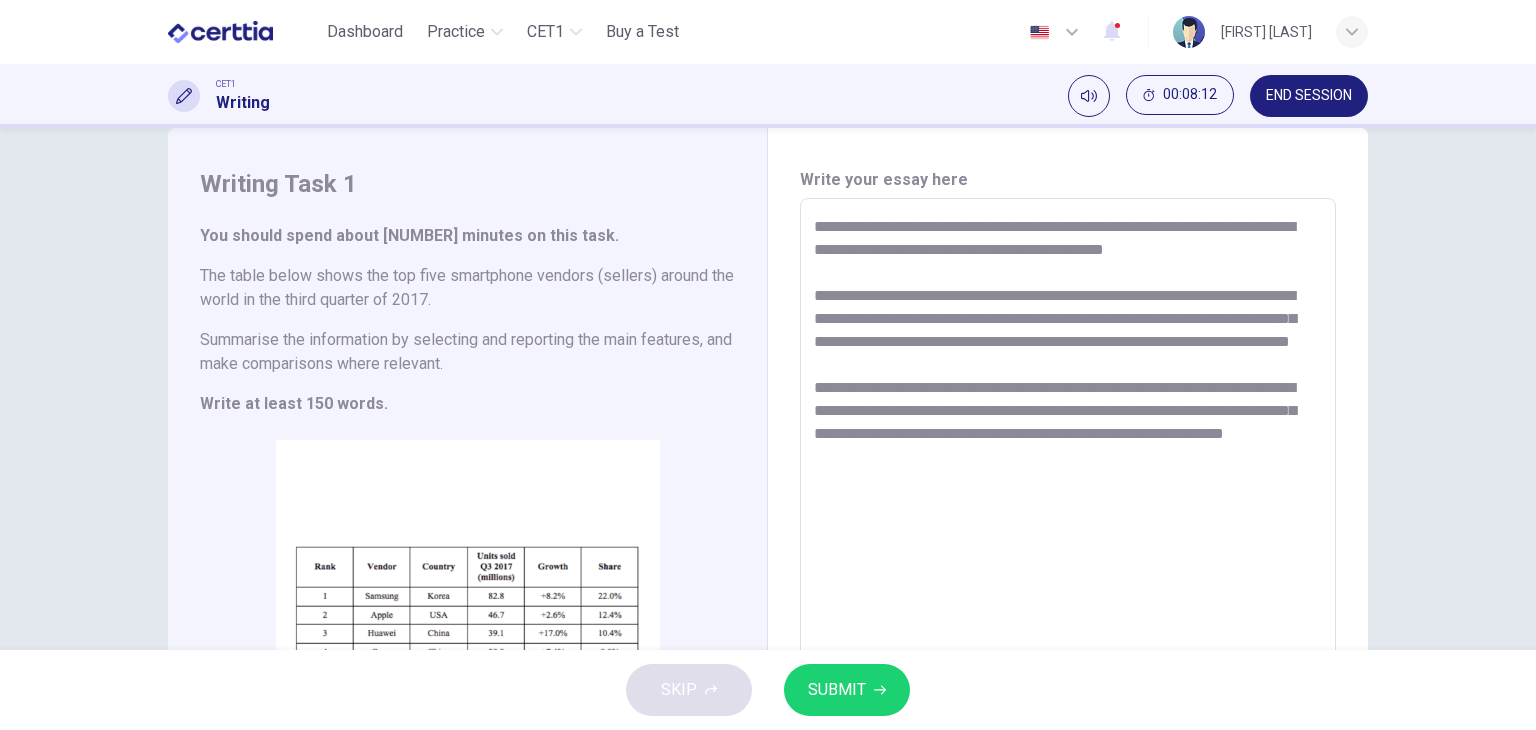 click on "**********" at bounding box center (1068, 494) 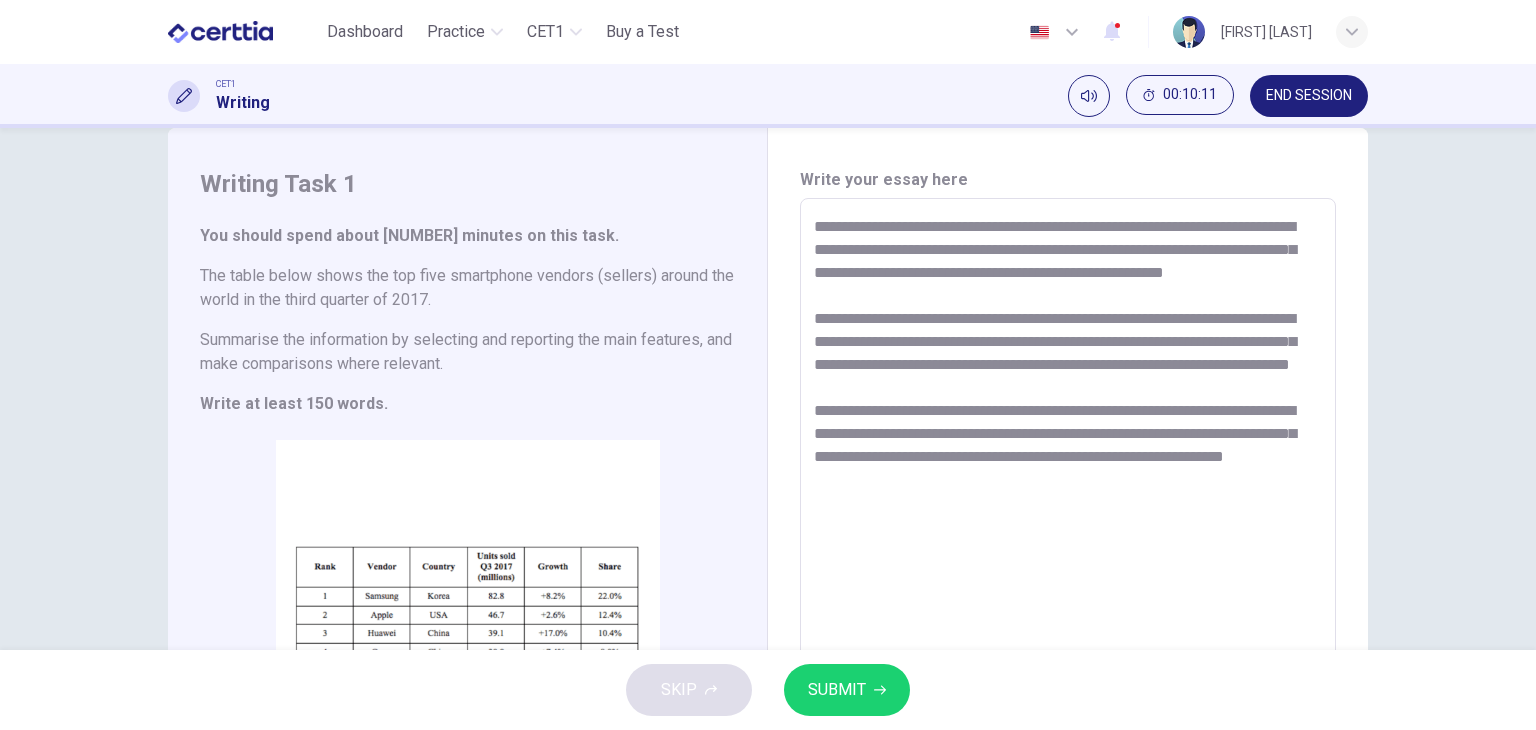 click on "**********" at bounding box center (1068, 494) 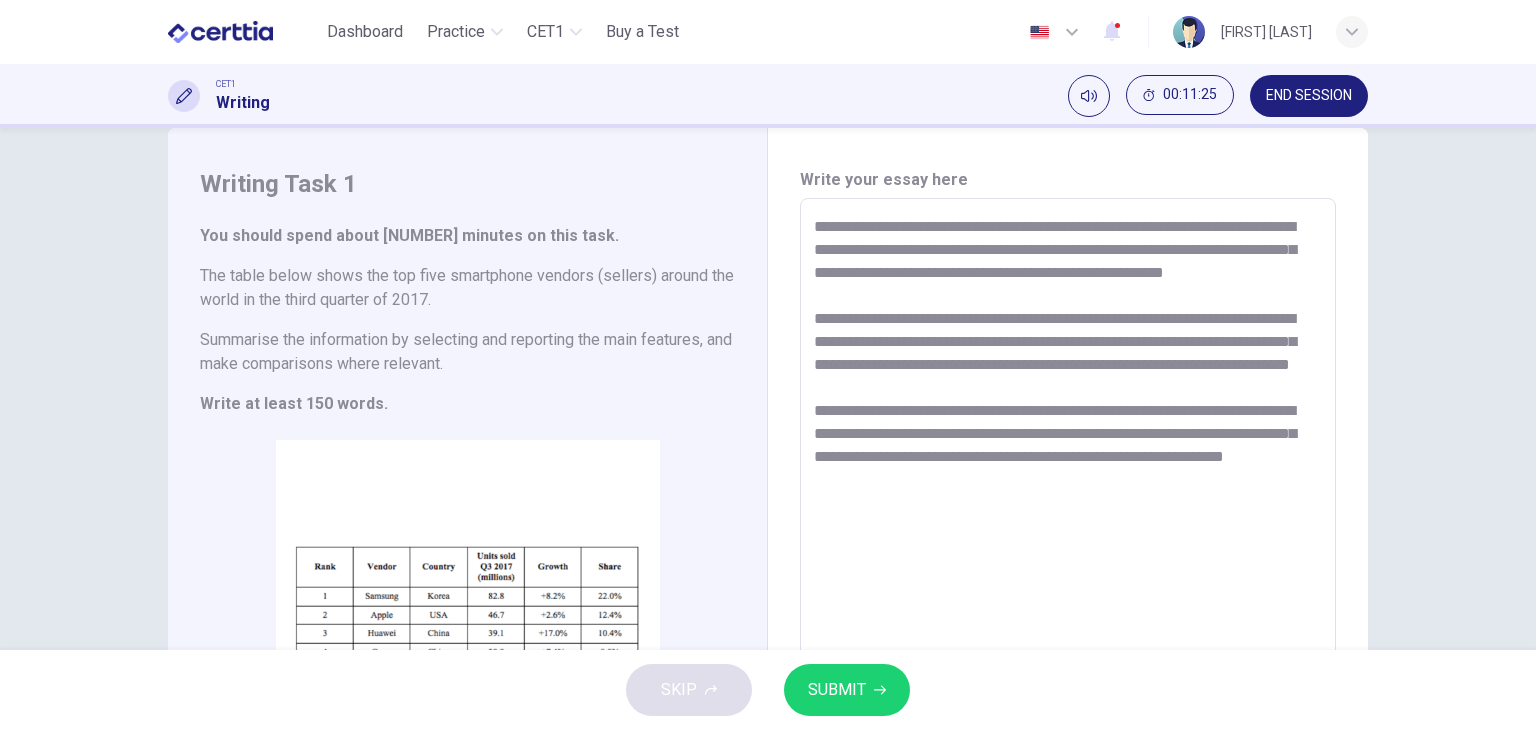 click on "**********" at bounding box center [1068, 494] 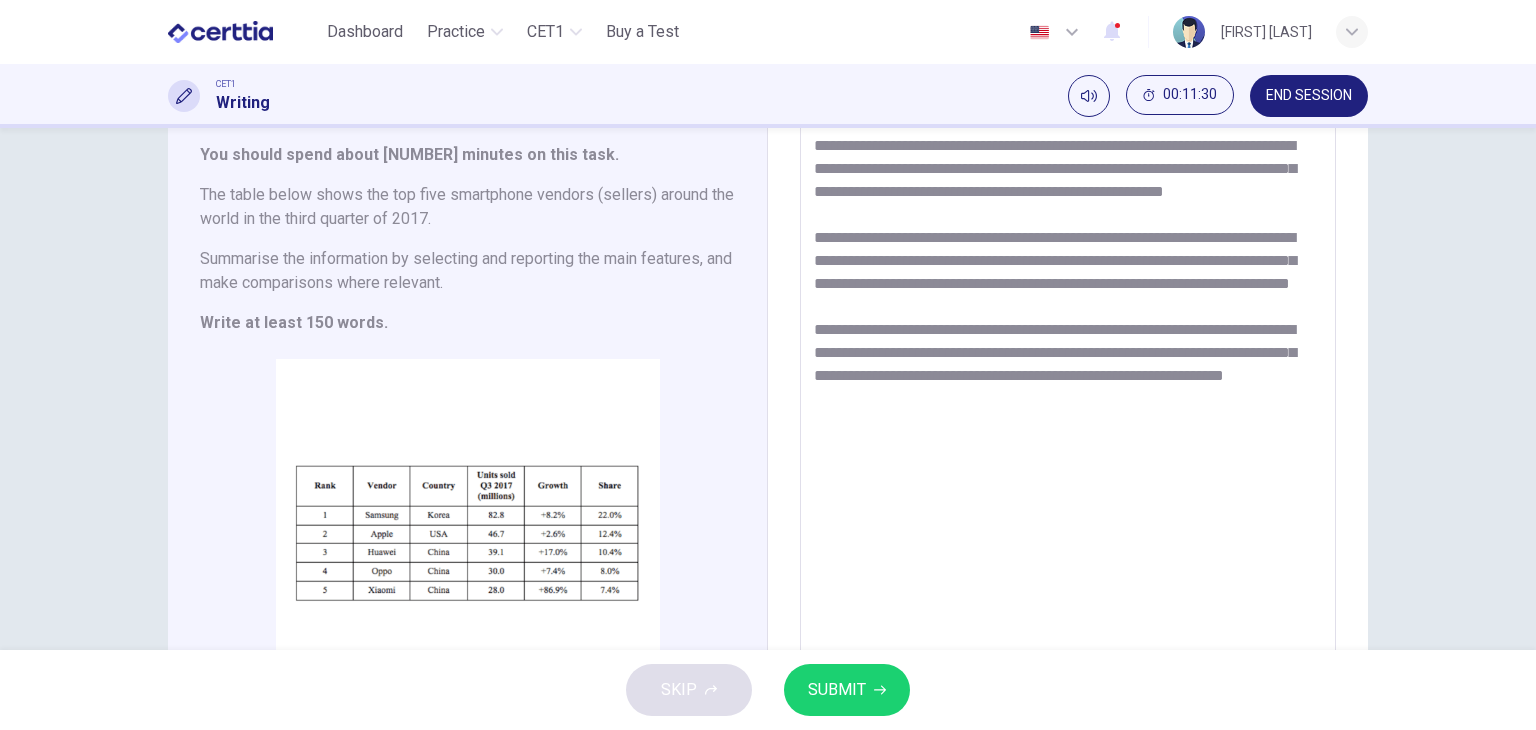 scroll, scrollTop: 129, scrollLeft: 0, axis: vertical 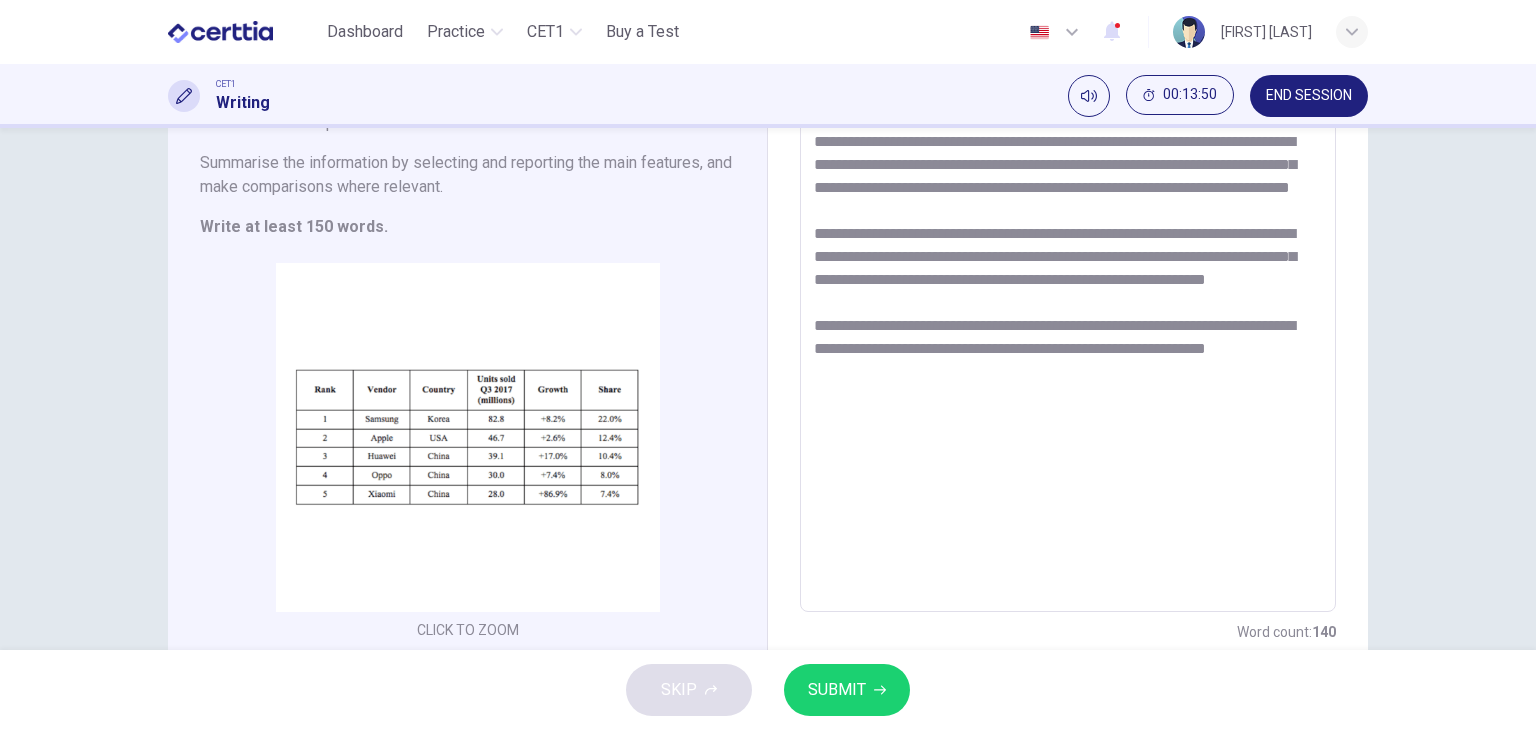 click on "**********" at bounding box center (1068, 317) 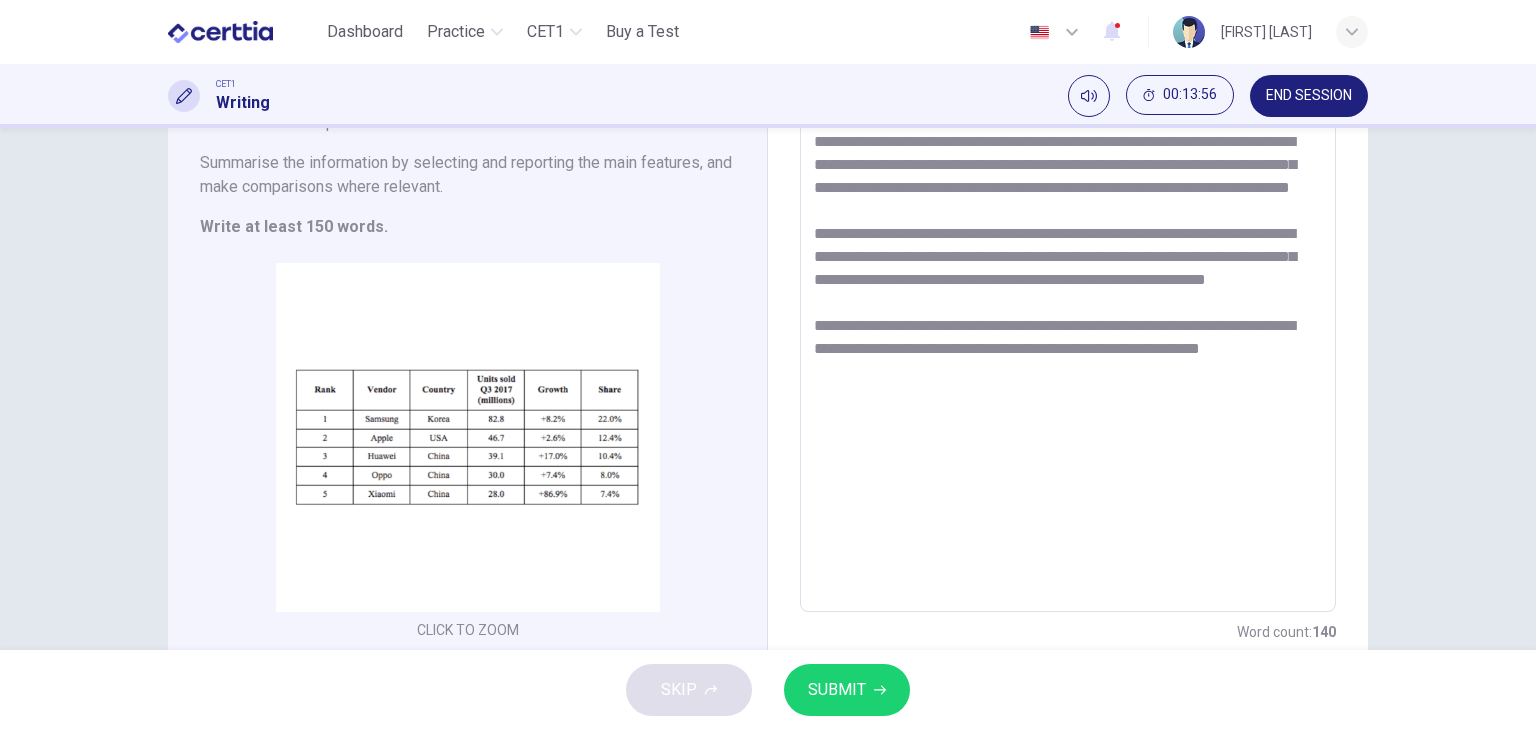 click on "**********" at bounding box center [1068, 317] 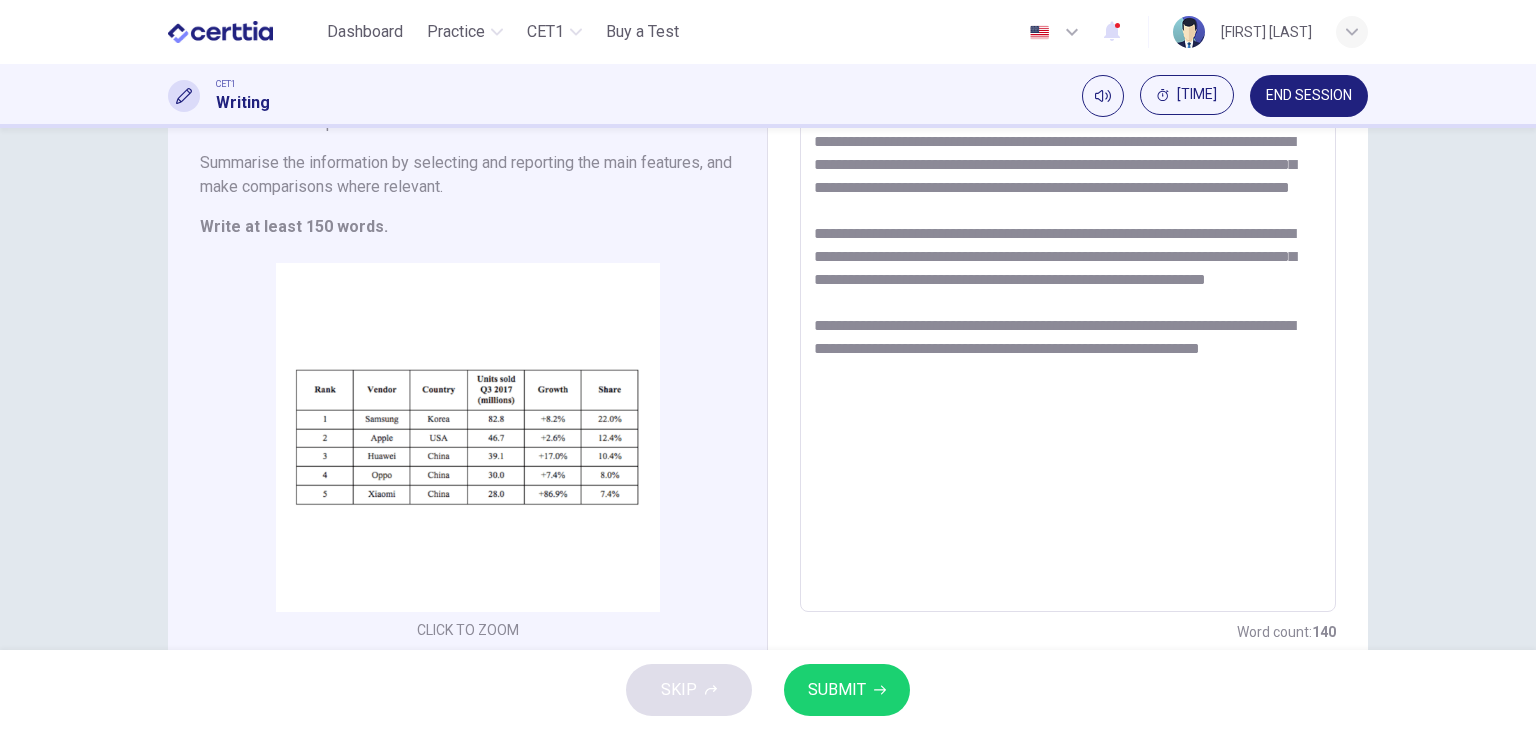 click on "**********" at bounding box center (1068, 317) 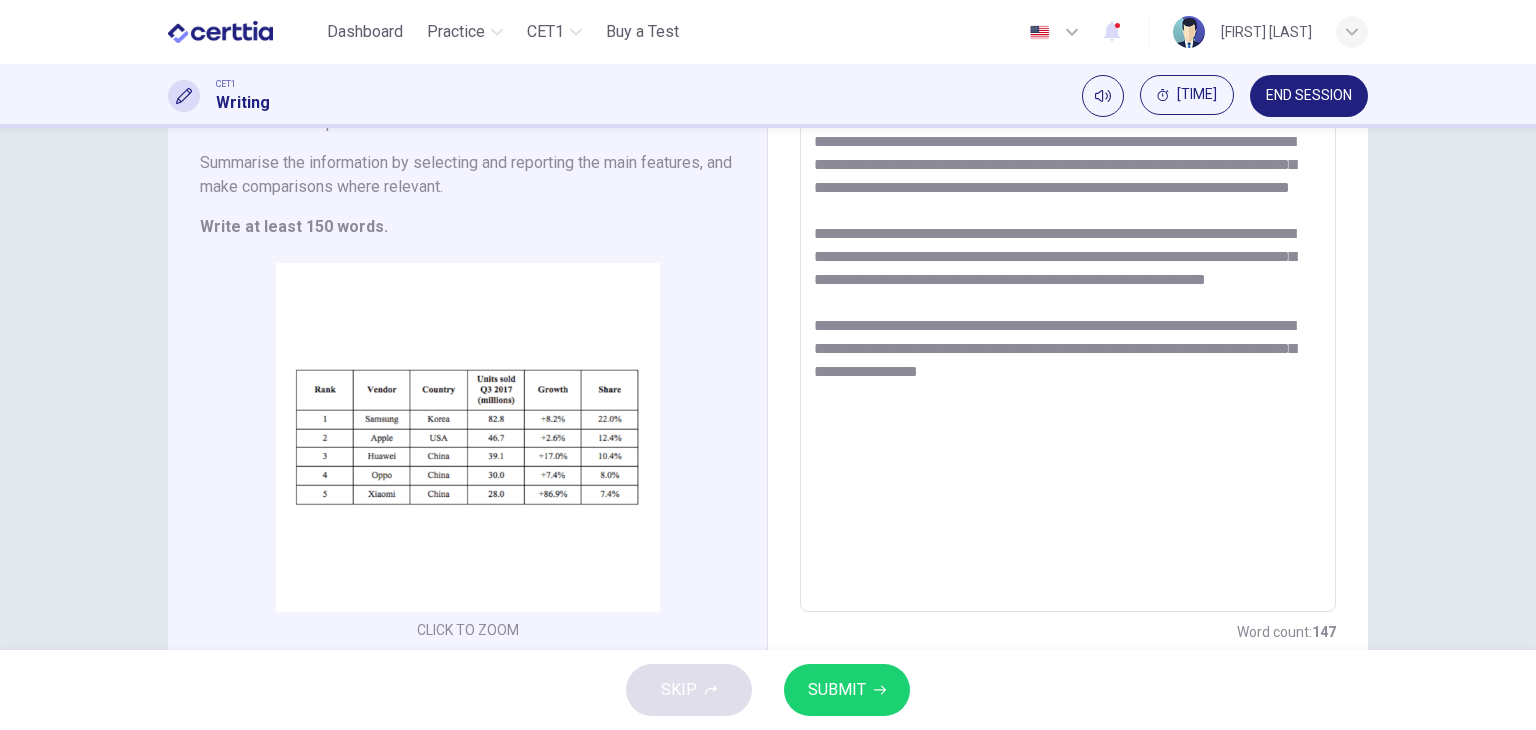click on "**********" at bounding box center (1068, 317) 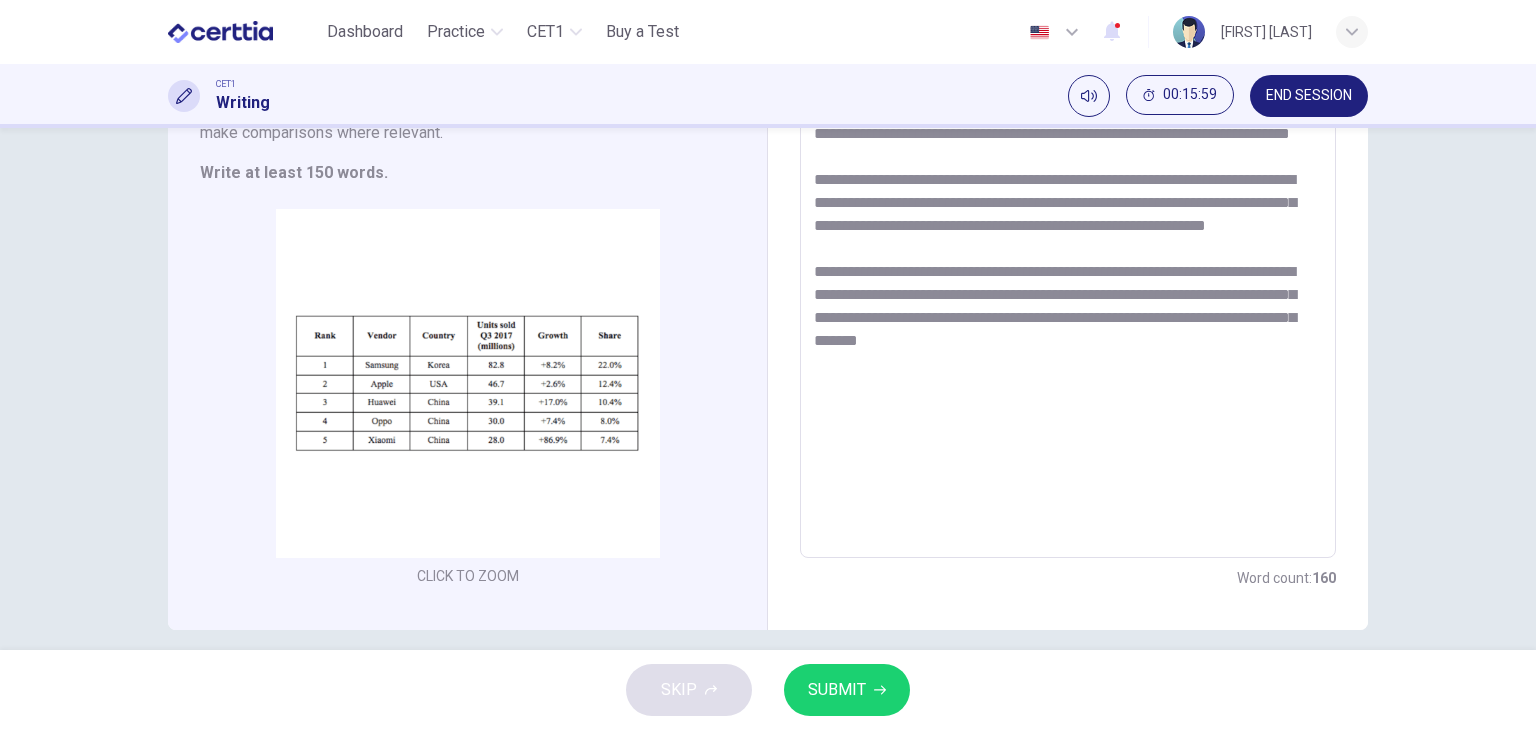 scroll, scrollTop: 280, scrollLeft: 0, axis: vertical 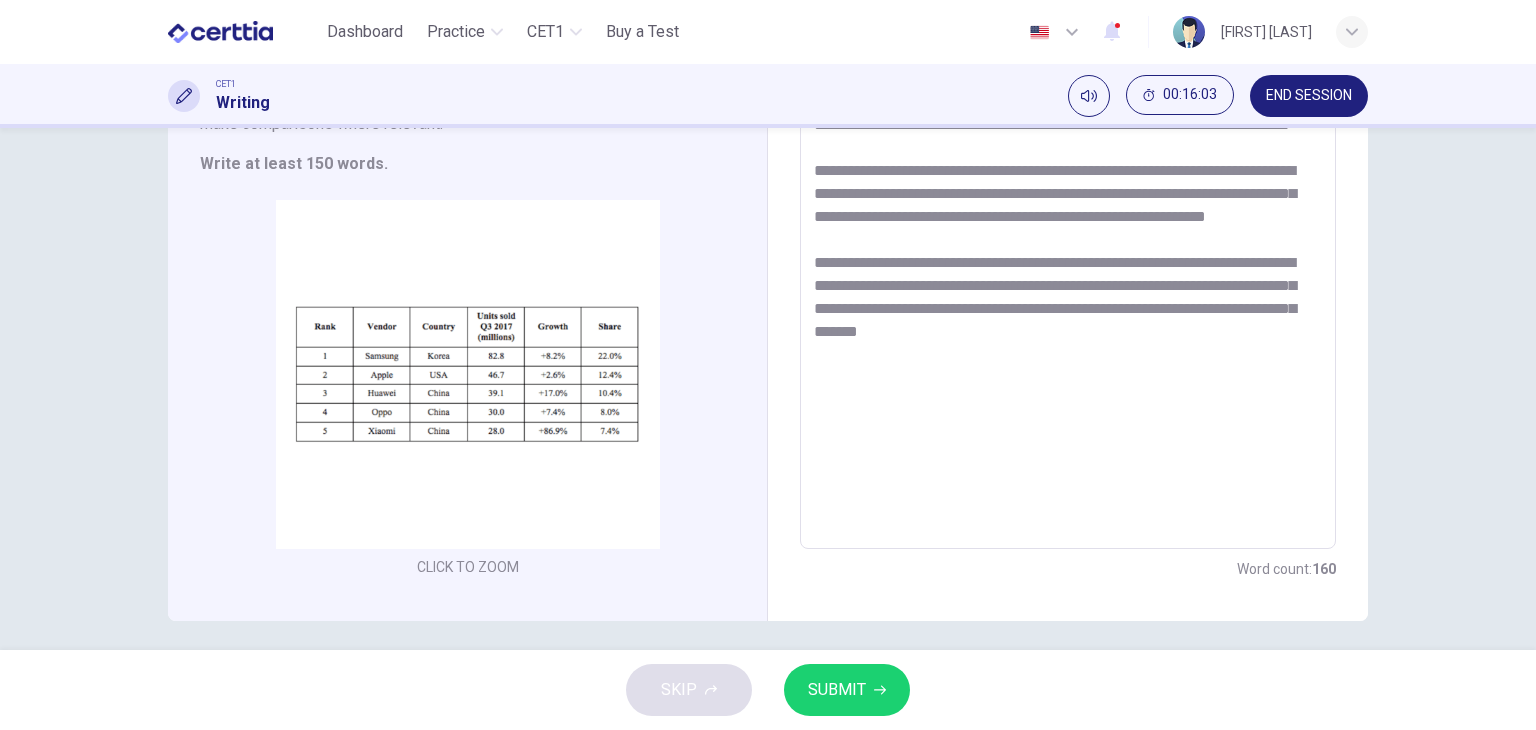 type on "**********" 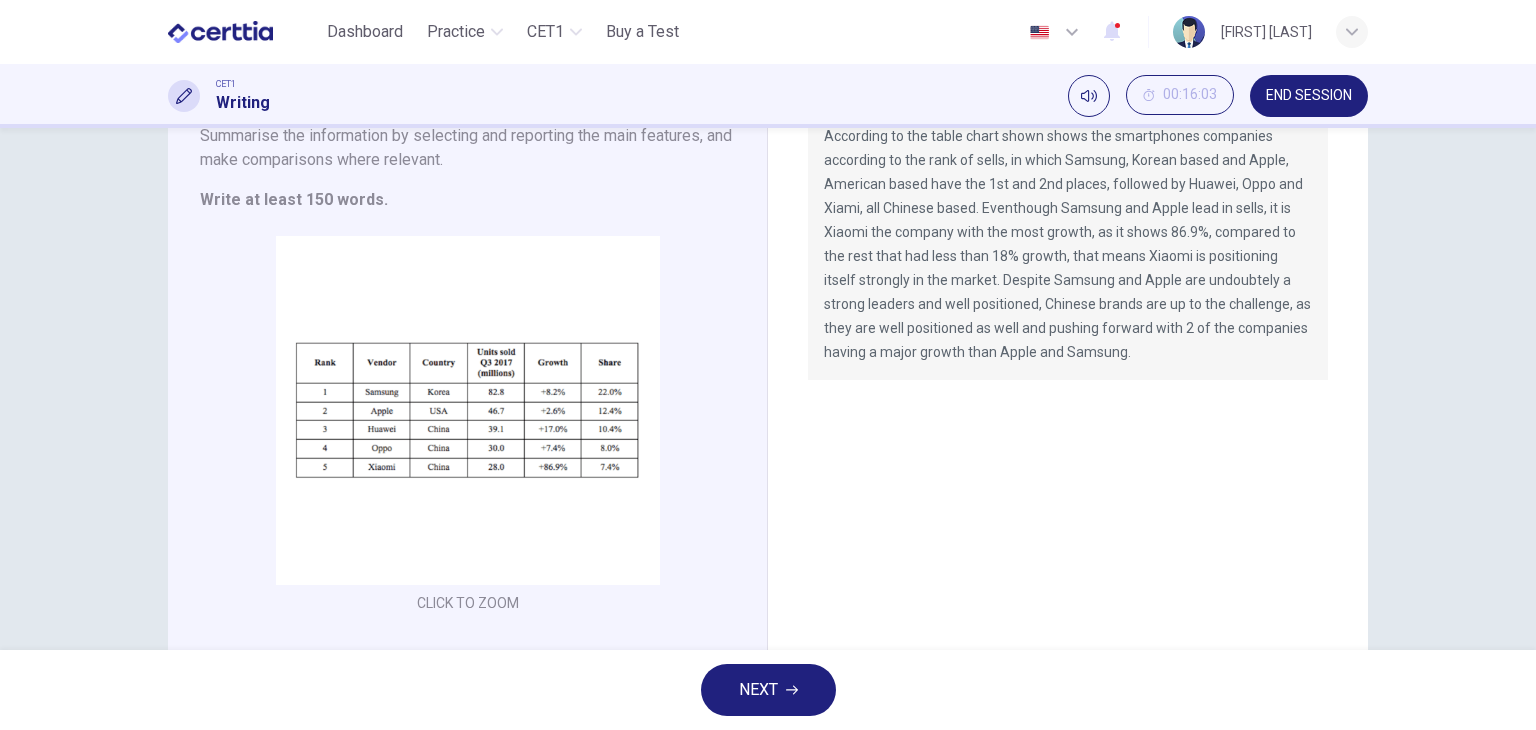 scroll, scrollTop: 0, scrollLeft: 0, axis: both 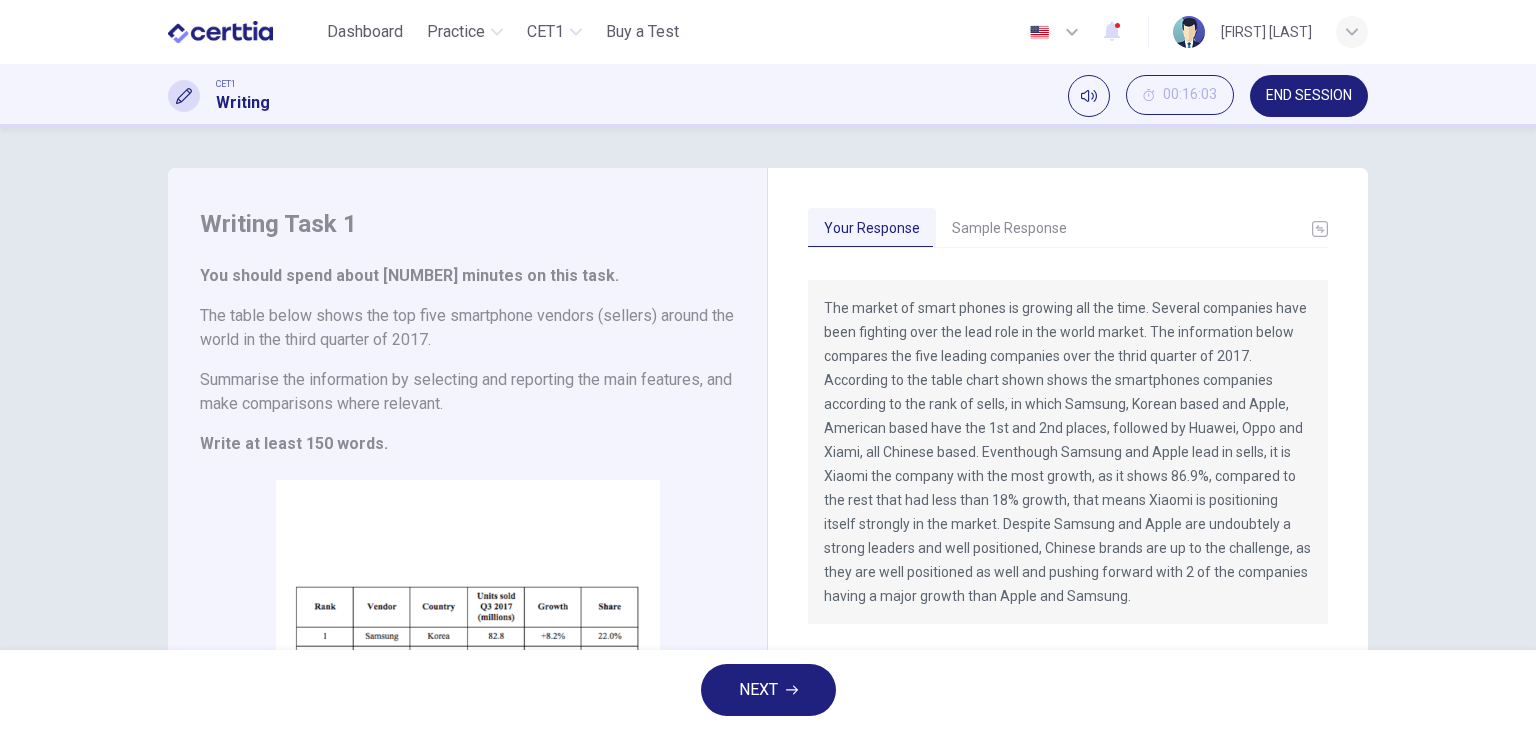 click at bounding box center [792, 690] 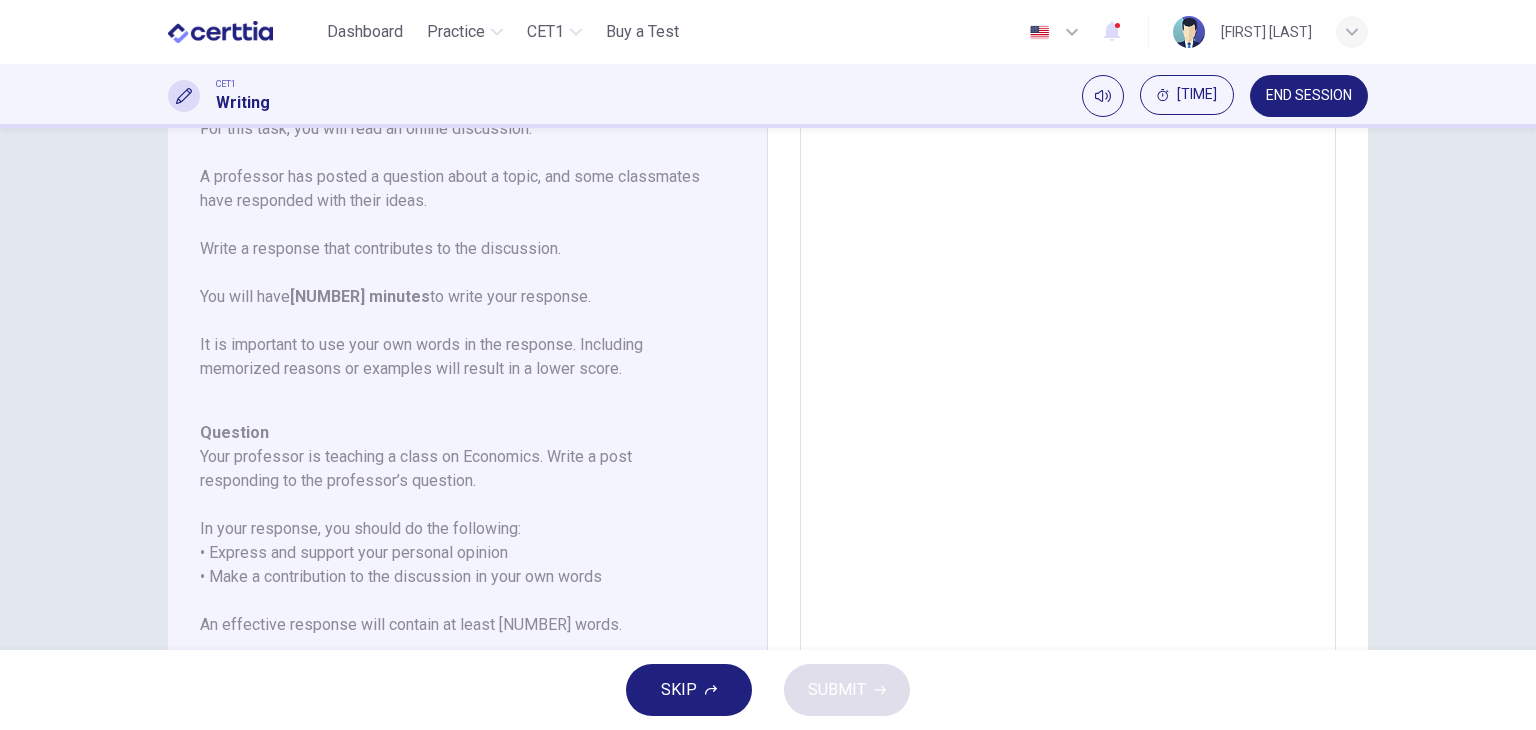 scroll, scrollTop: 215, scrollLeft: 0, axis: vertical 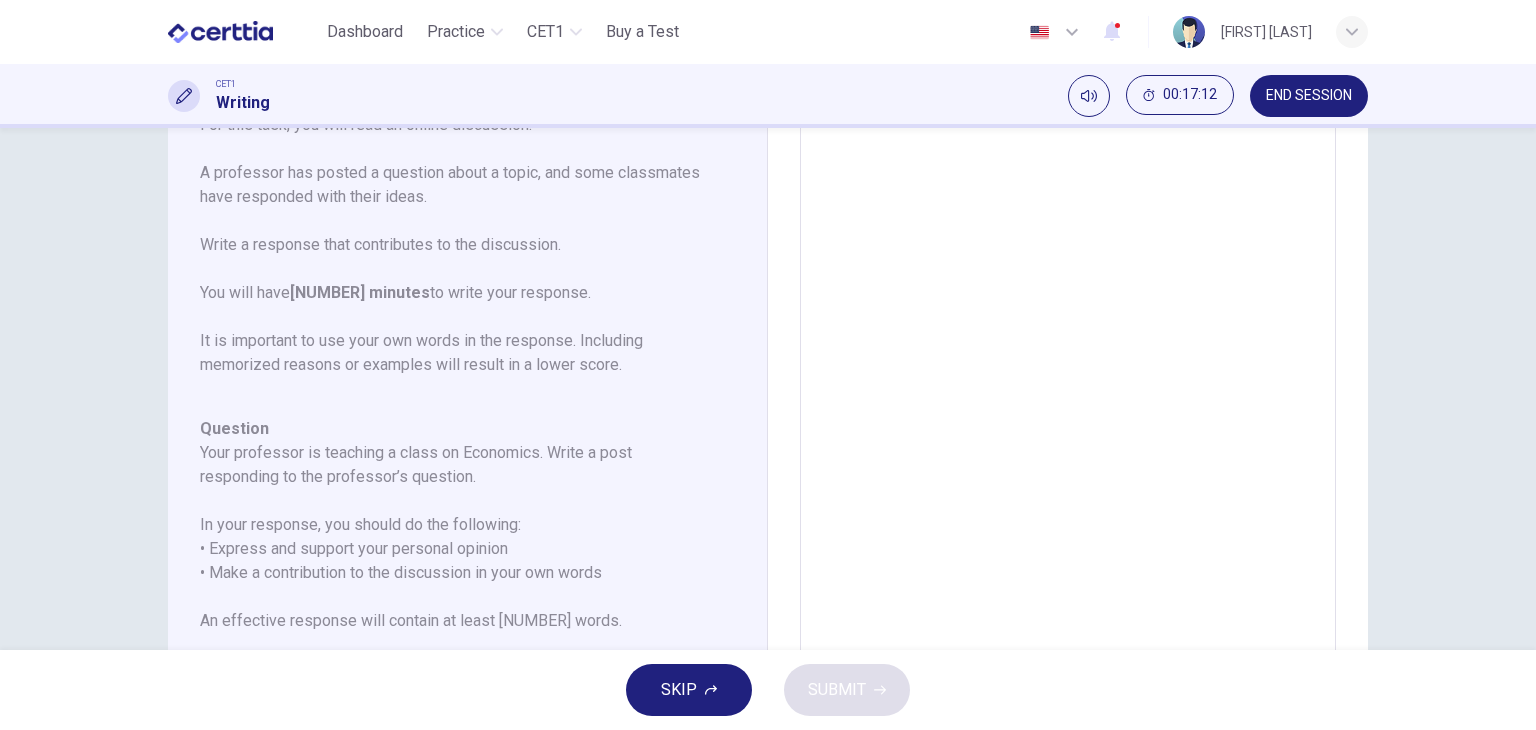 click on "Your professor is teaching a class on Economics. Write a post responding to the professor’s question." at bounding box center (455, 465) 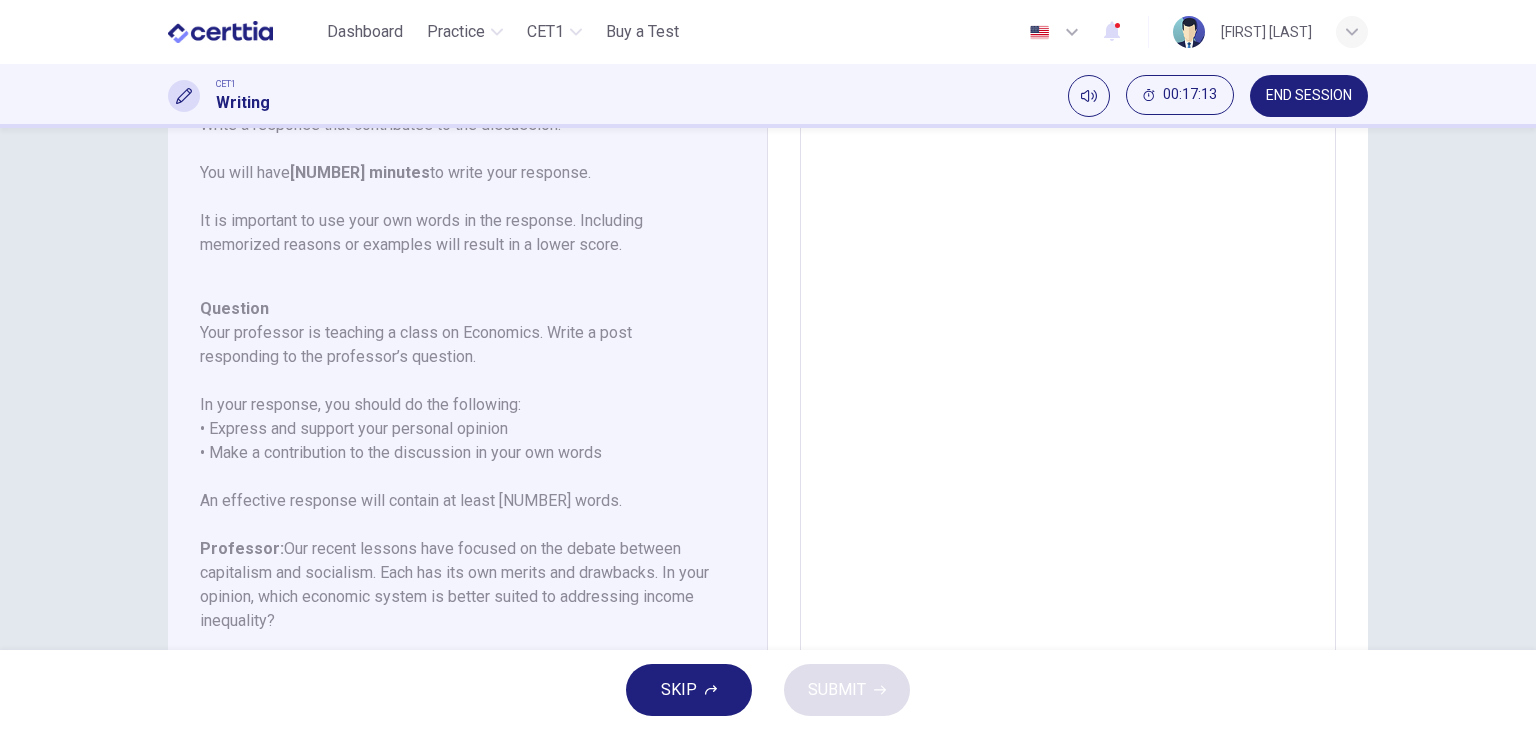 scroll, scrollTop: 160, scrollLeft: 0, axis: vertical 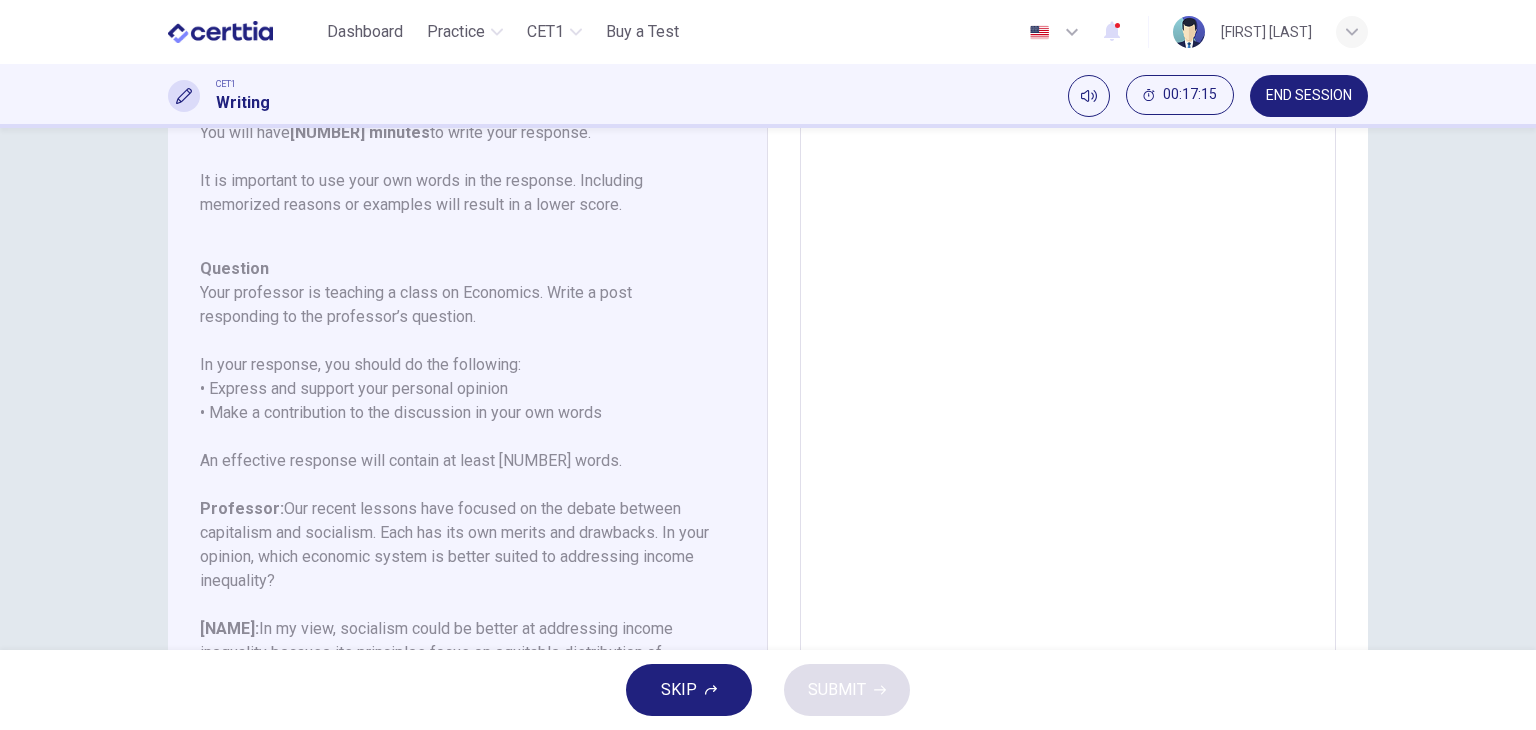 click at bounding box center [1068, 357] 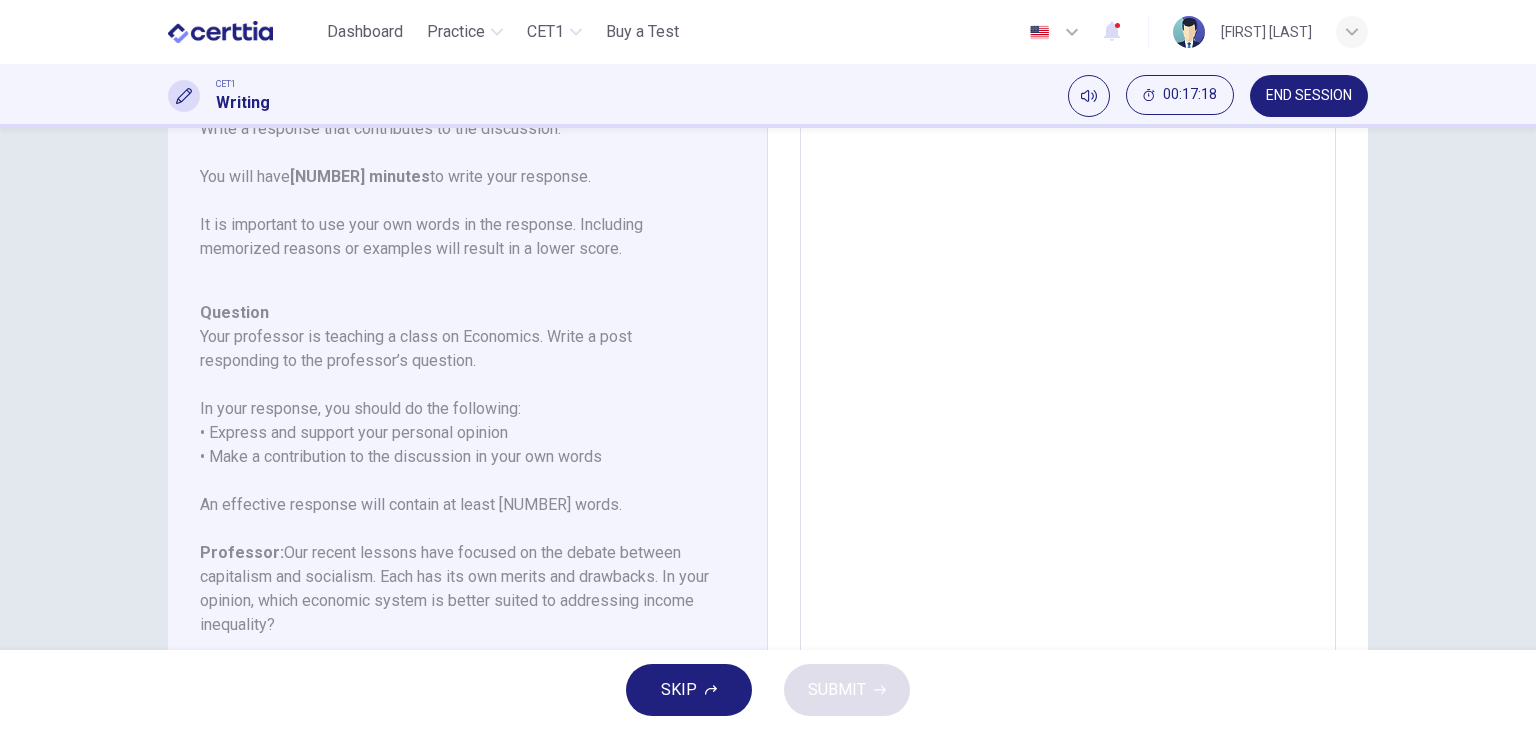 scroll, scrollTop: 164, scrollLeft: 0, axis: vertical 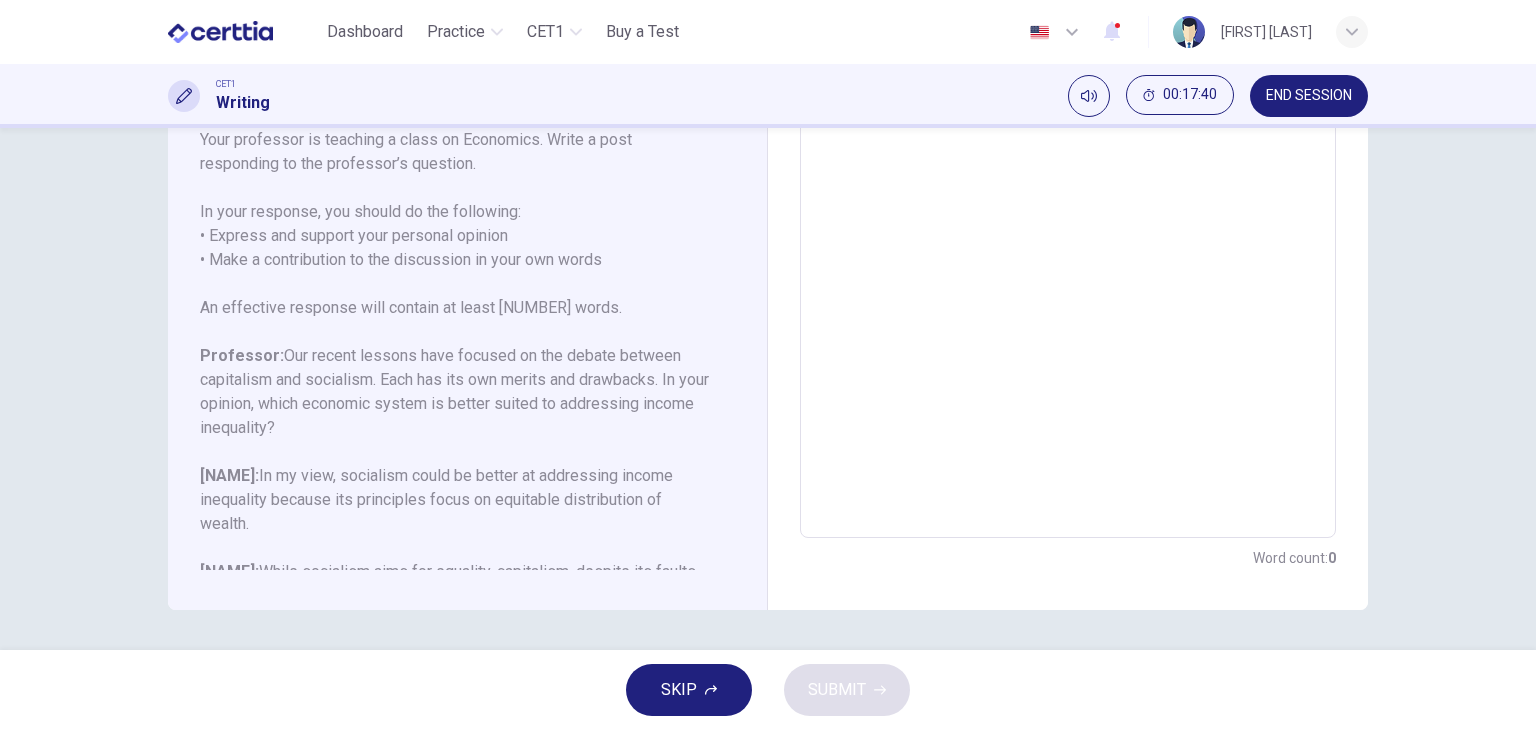 click at bounding box center (1068, 204) 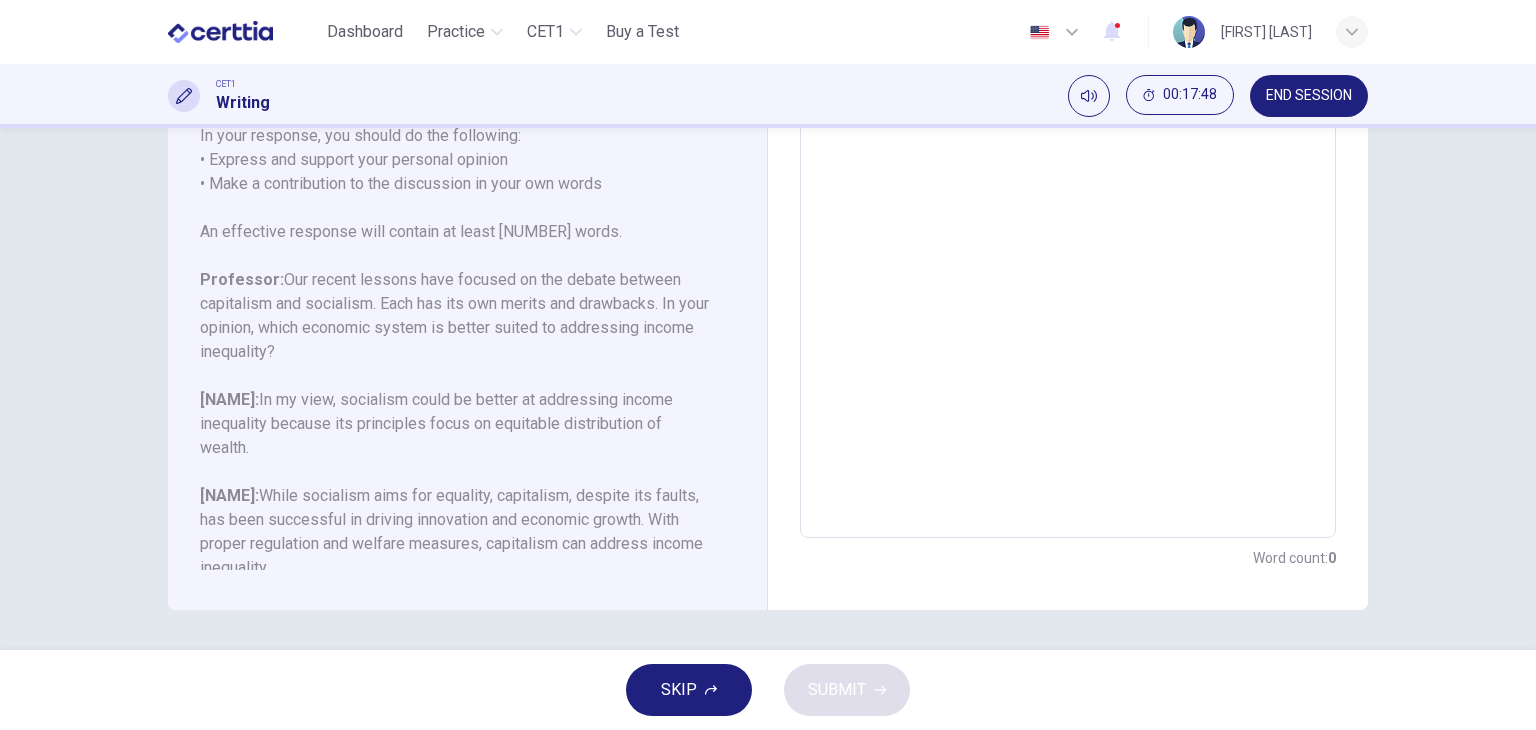 scroll, scrollTop: 245, scrollLeft: 0, axis: vertical 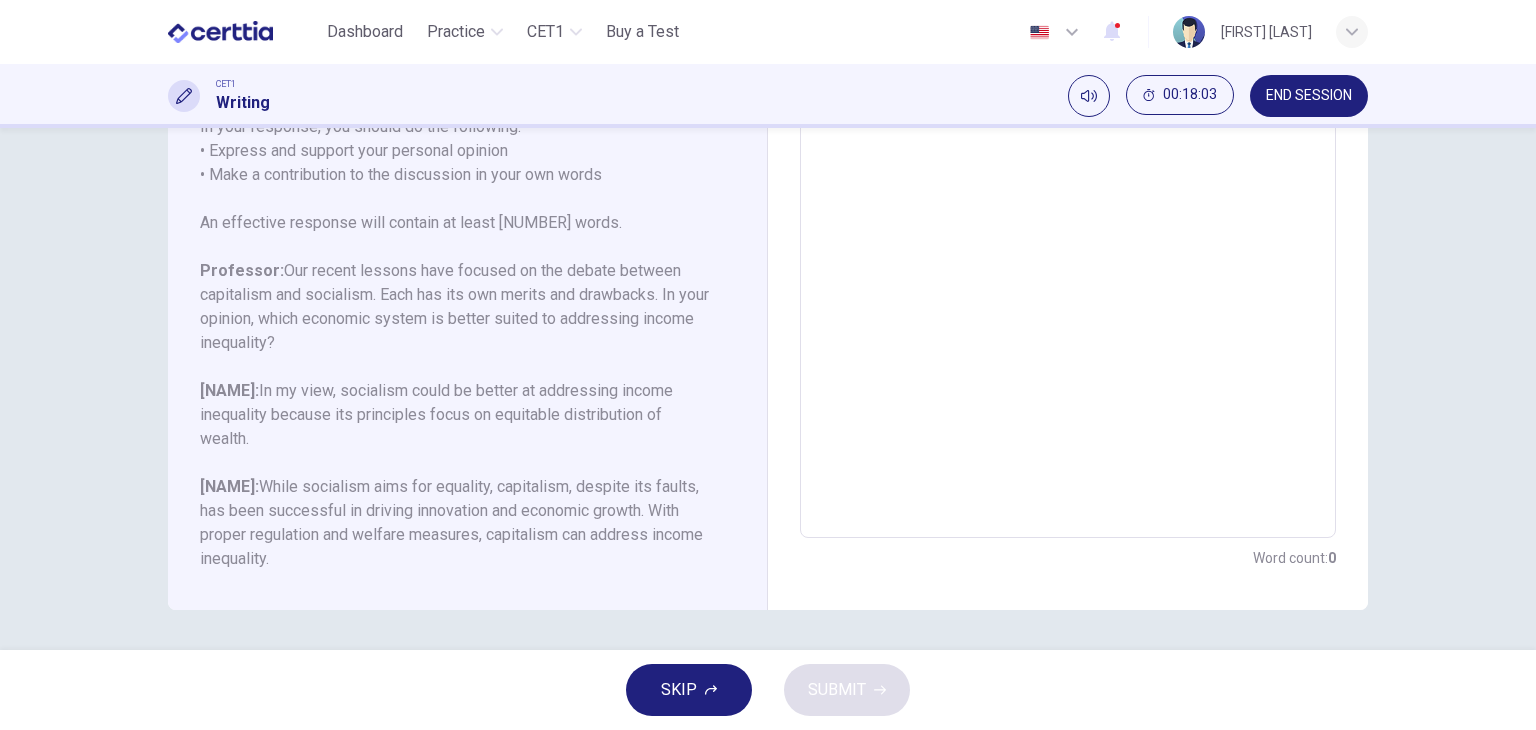 click at bounding box center [1068, 204] 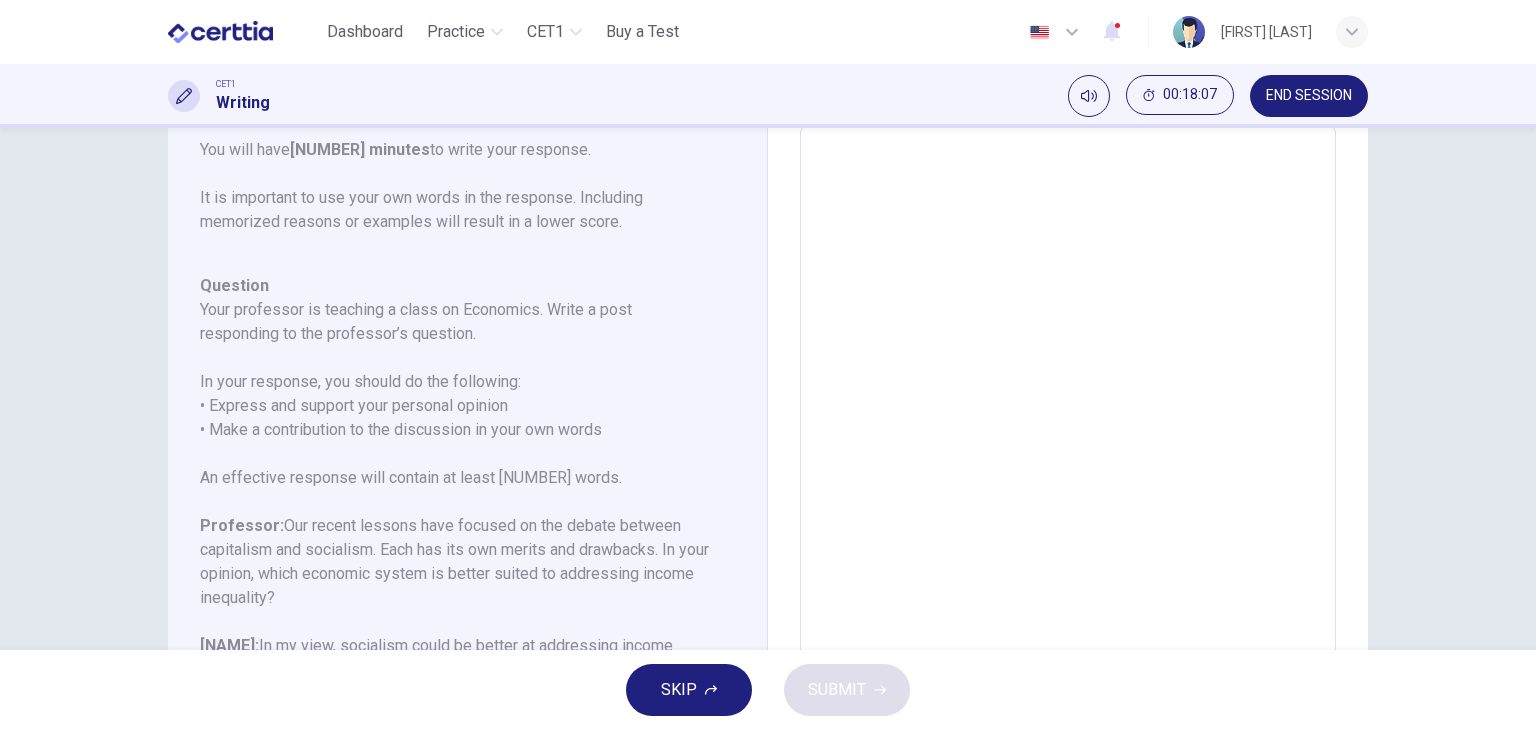 scroll, scrollTop: 62, scrollLeft: 0, axis: vertical 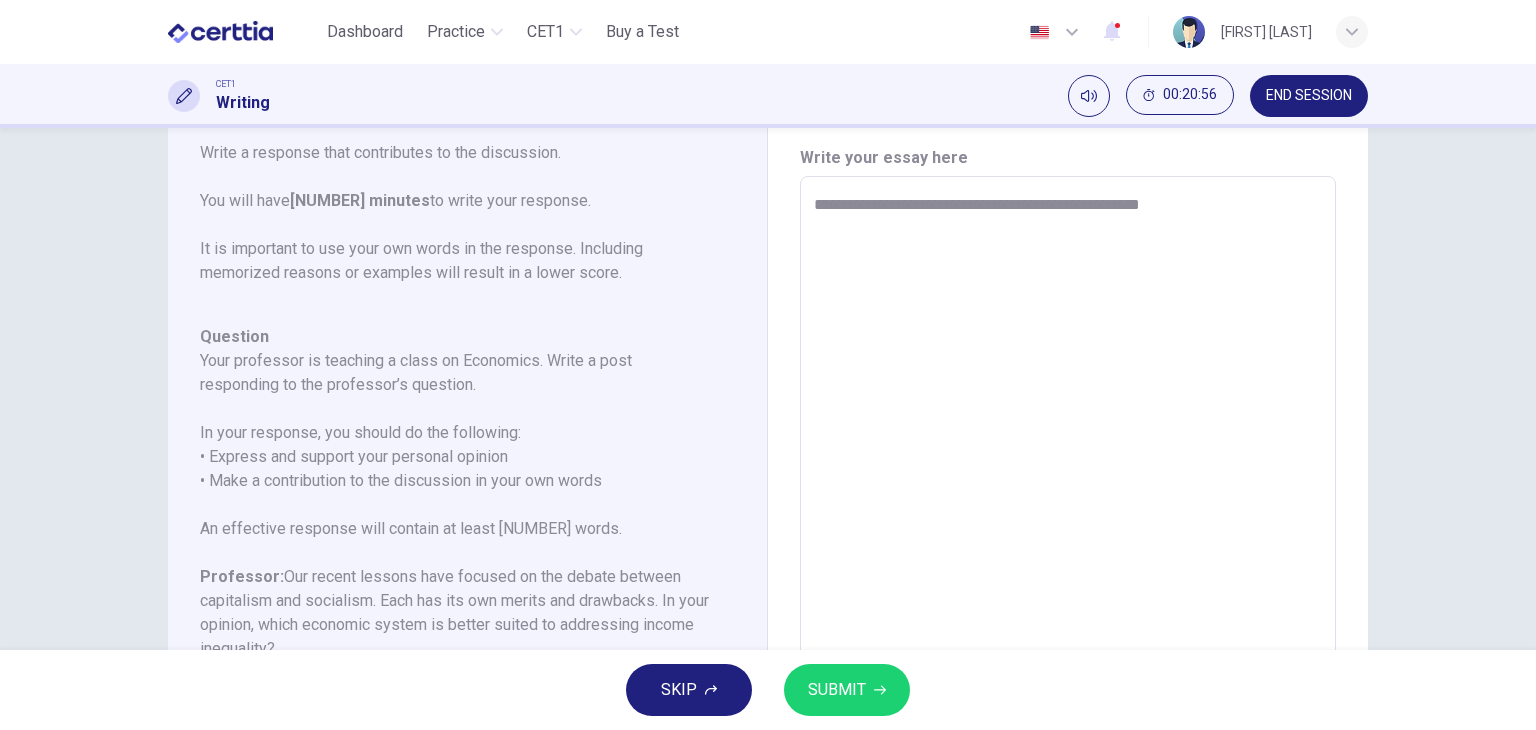 click on "**********" at bounding box center (1068, 510) 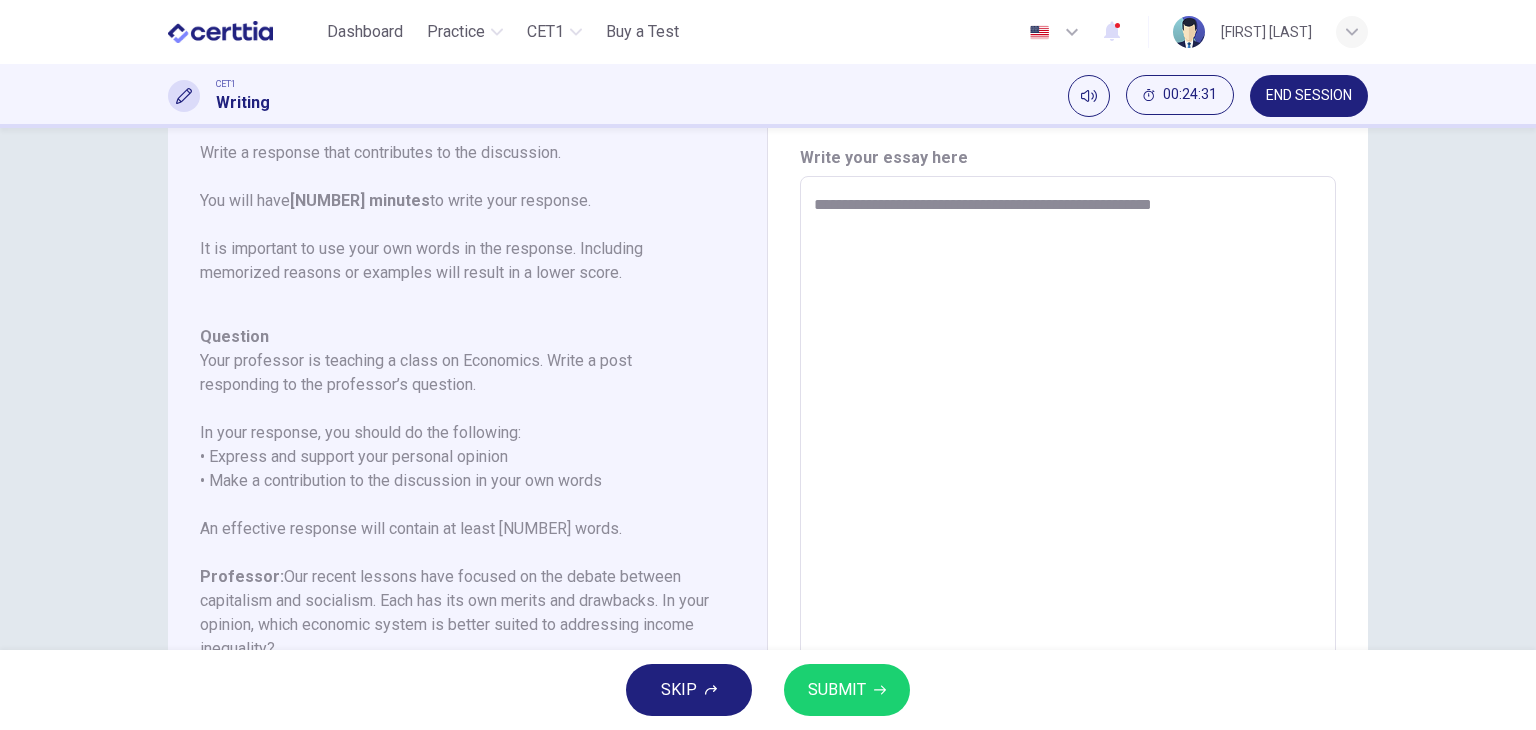 click on "**********" at bounding box center [1068, 510] 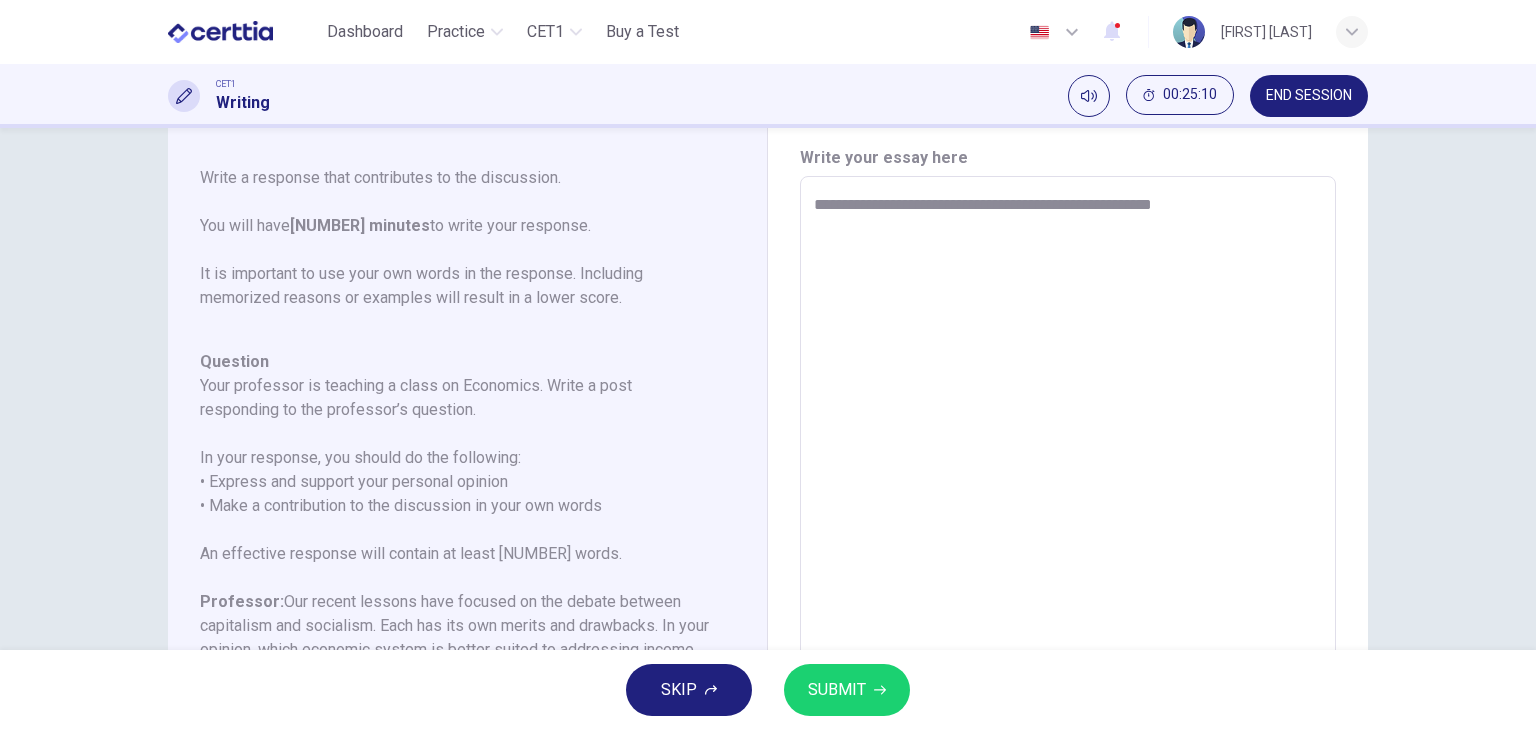 scroll, scrollTop: 245, scrollLeft: 0, axis: vertical 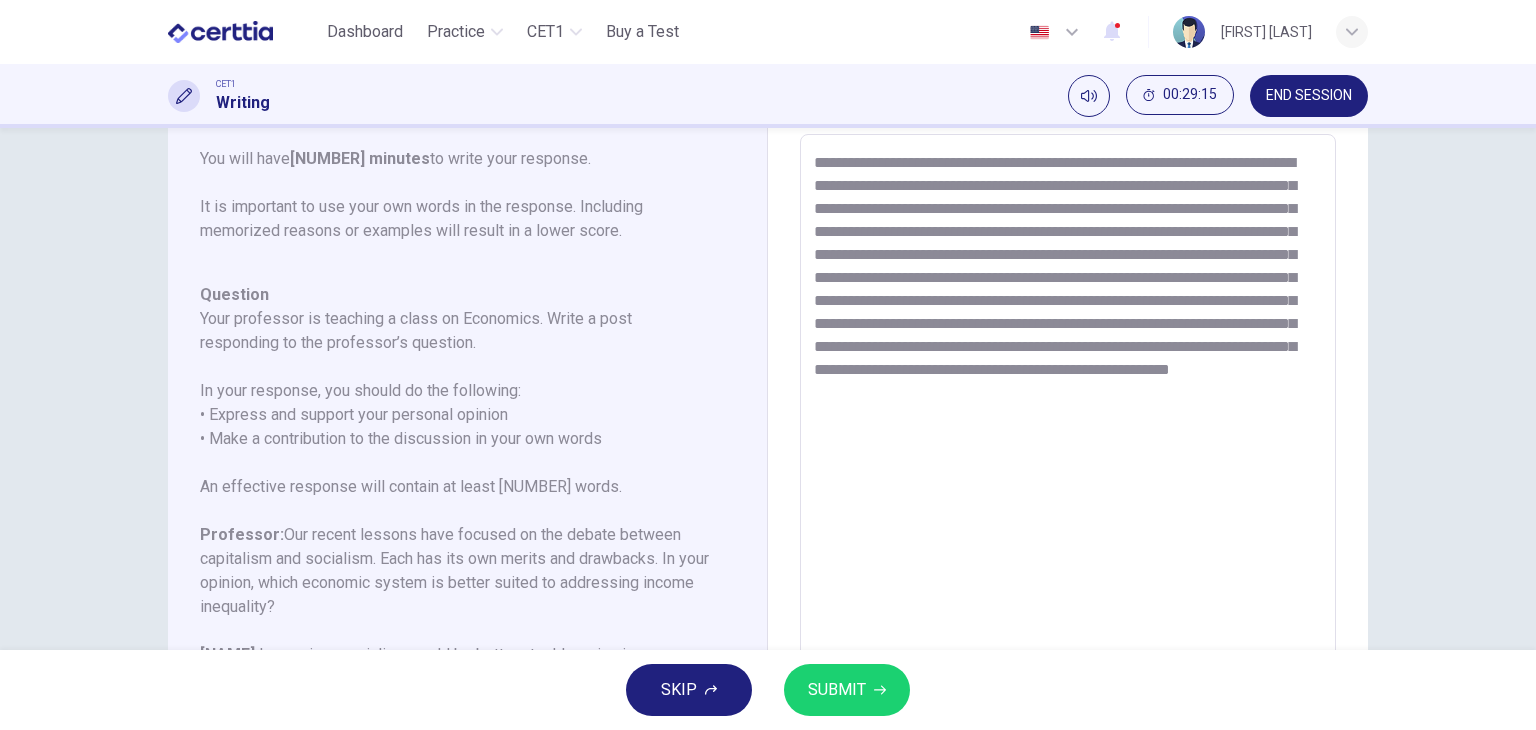 click on "**********" at bounding box center (1068, 468) 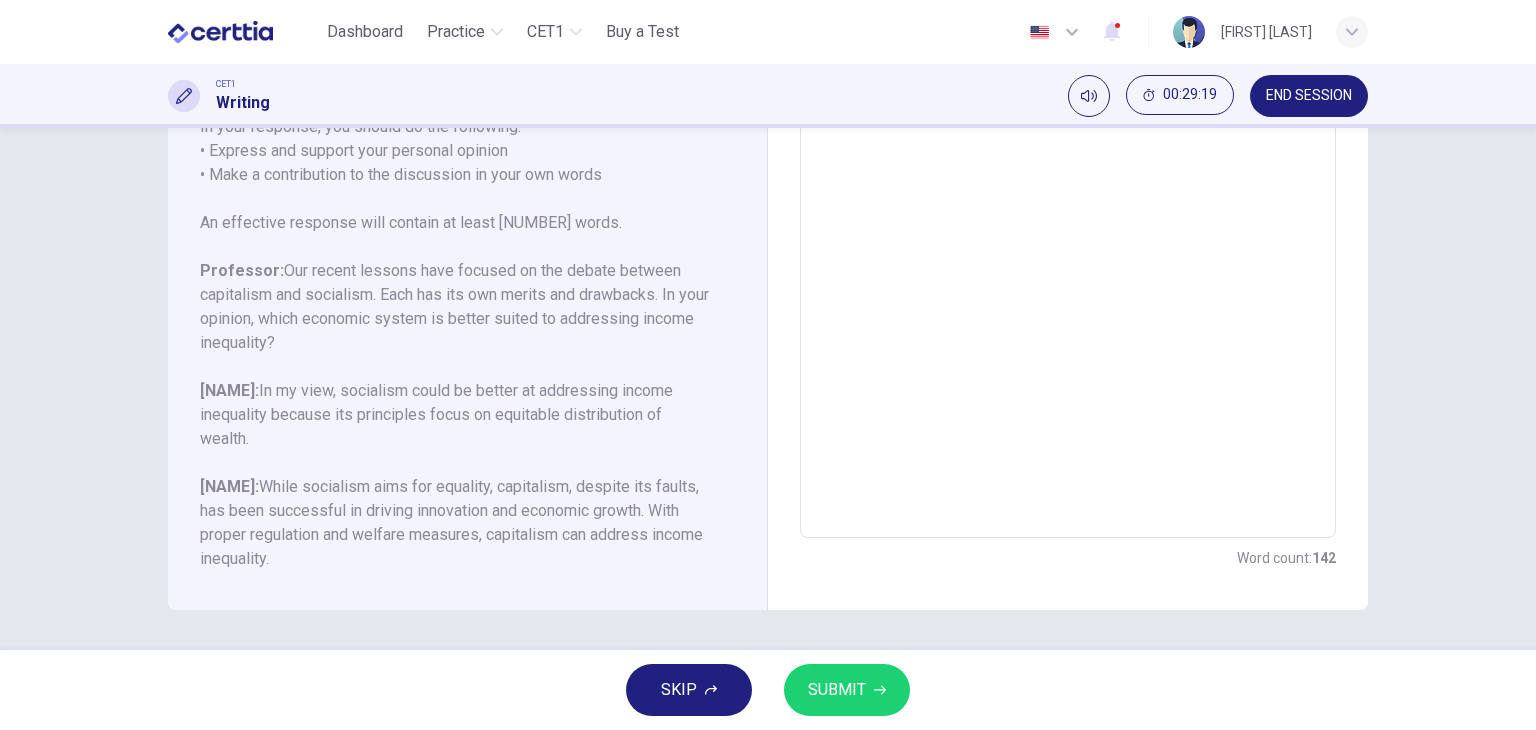 scroll, scrollTop: 0, scrollLeft: 0, axis: both 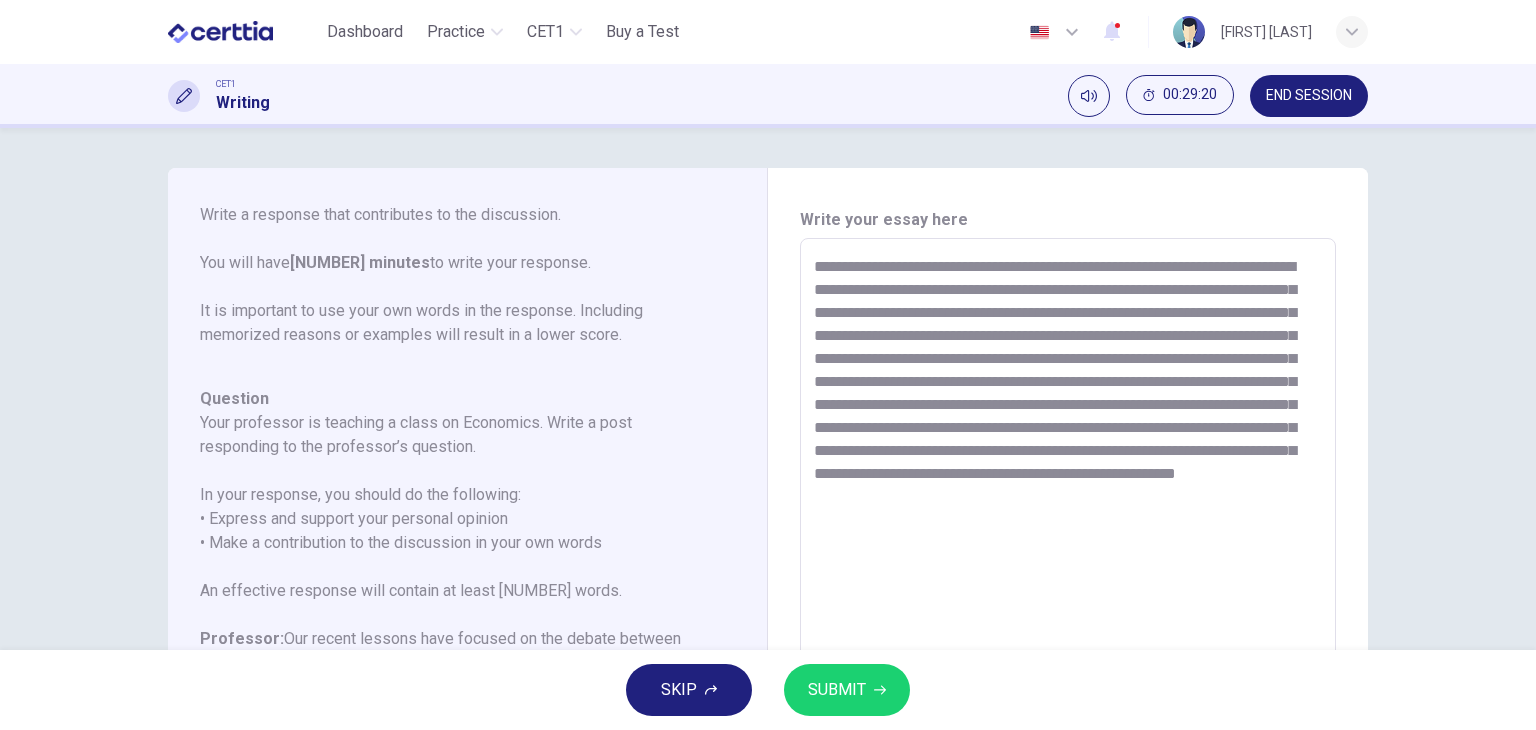 type on "**********" 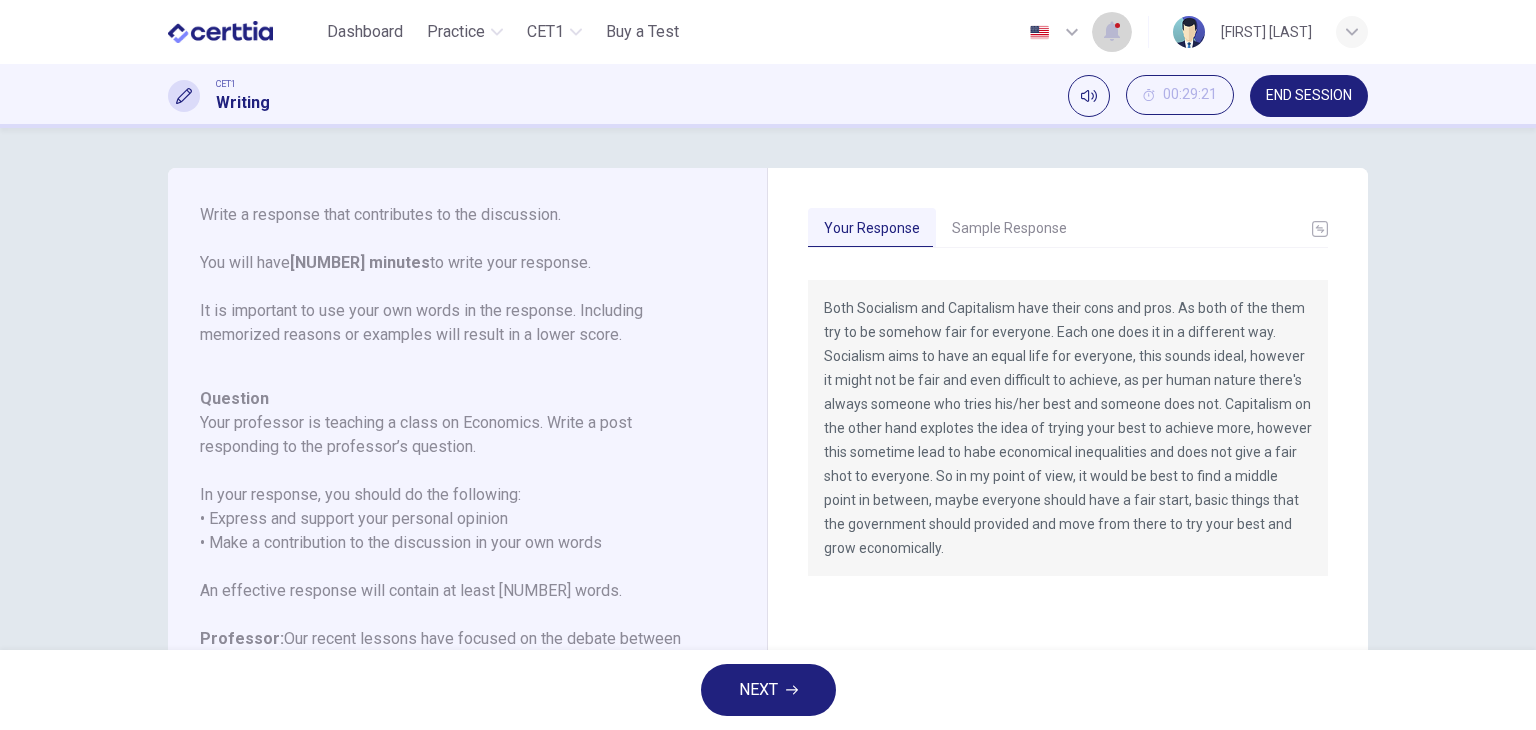 click at bounding box center (1112, 32) 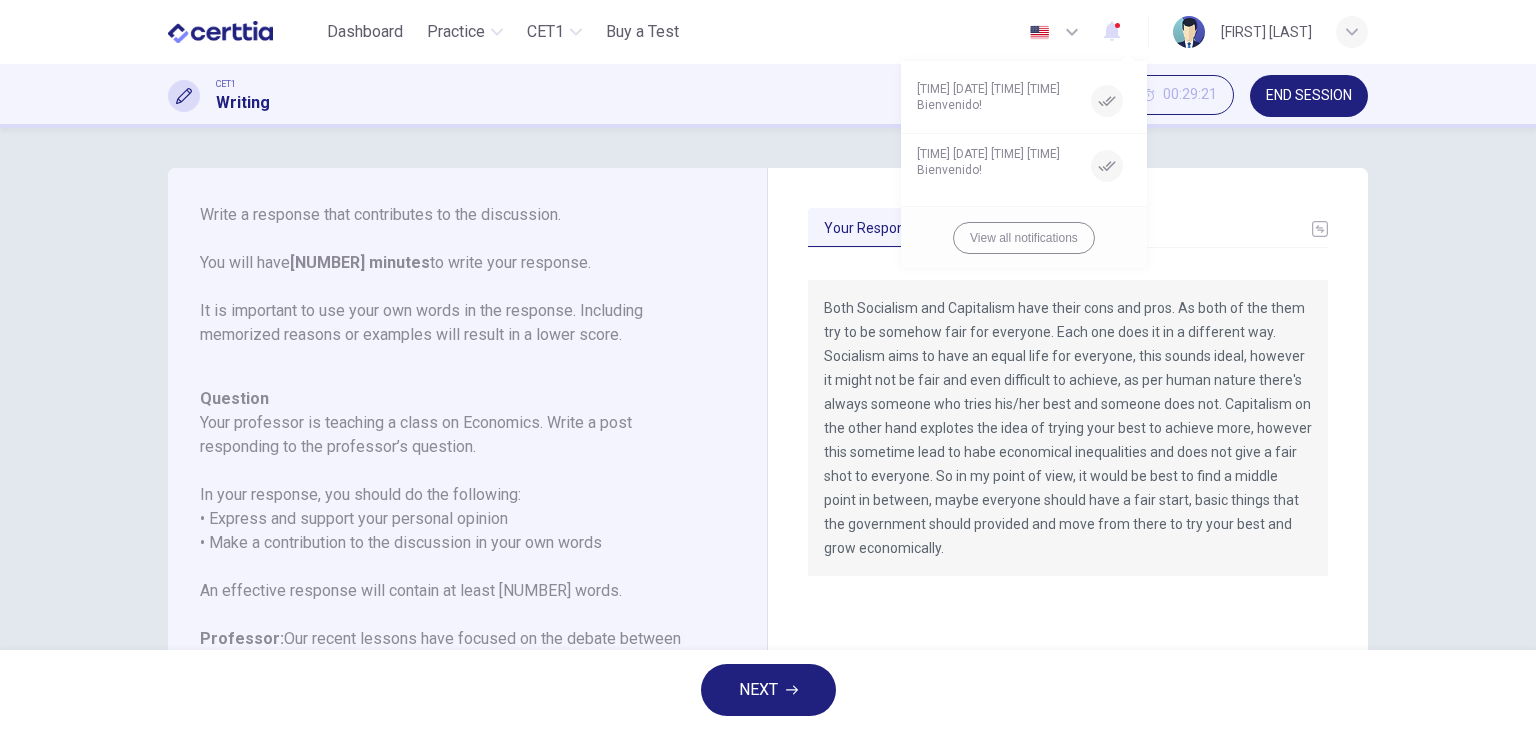 click at bounding box center (768, 365) 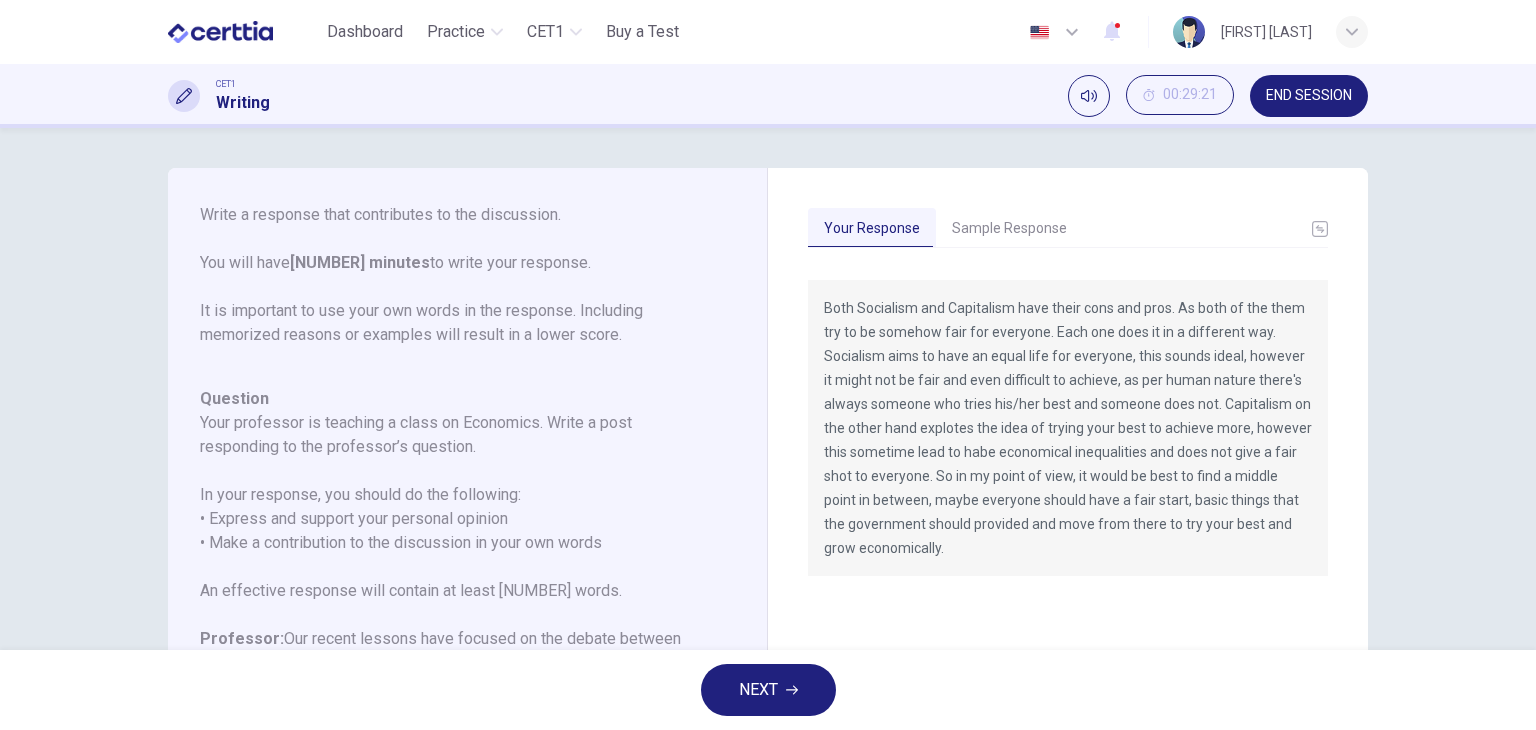 click on "NEXT" at bounding box center [758, 690] 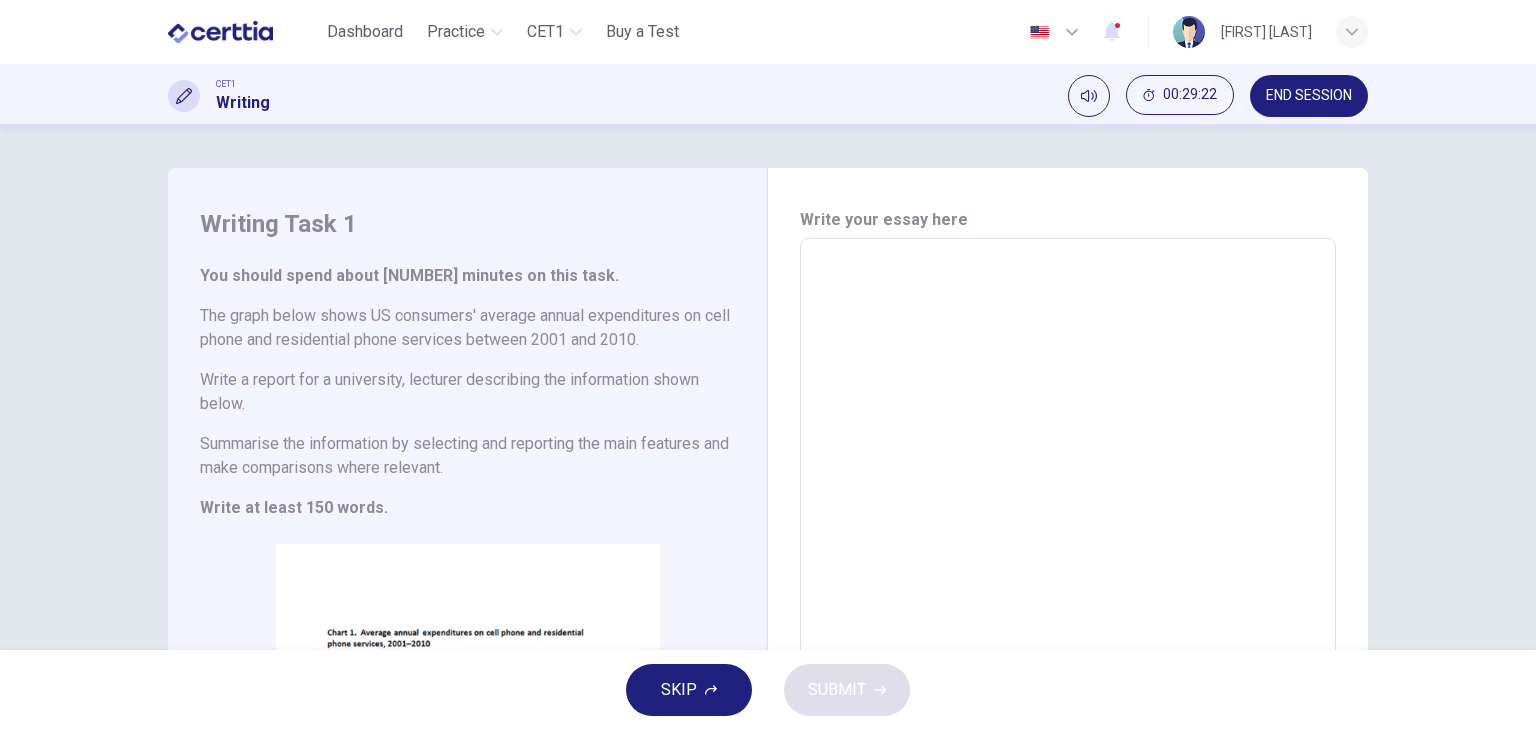click on "Summarise the information by selecting and reporting the main features and make comparisons where relevant." at bounding box center (467, 328) 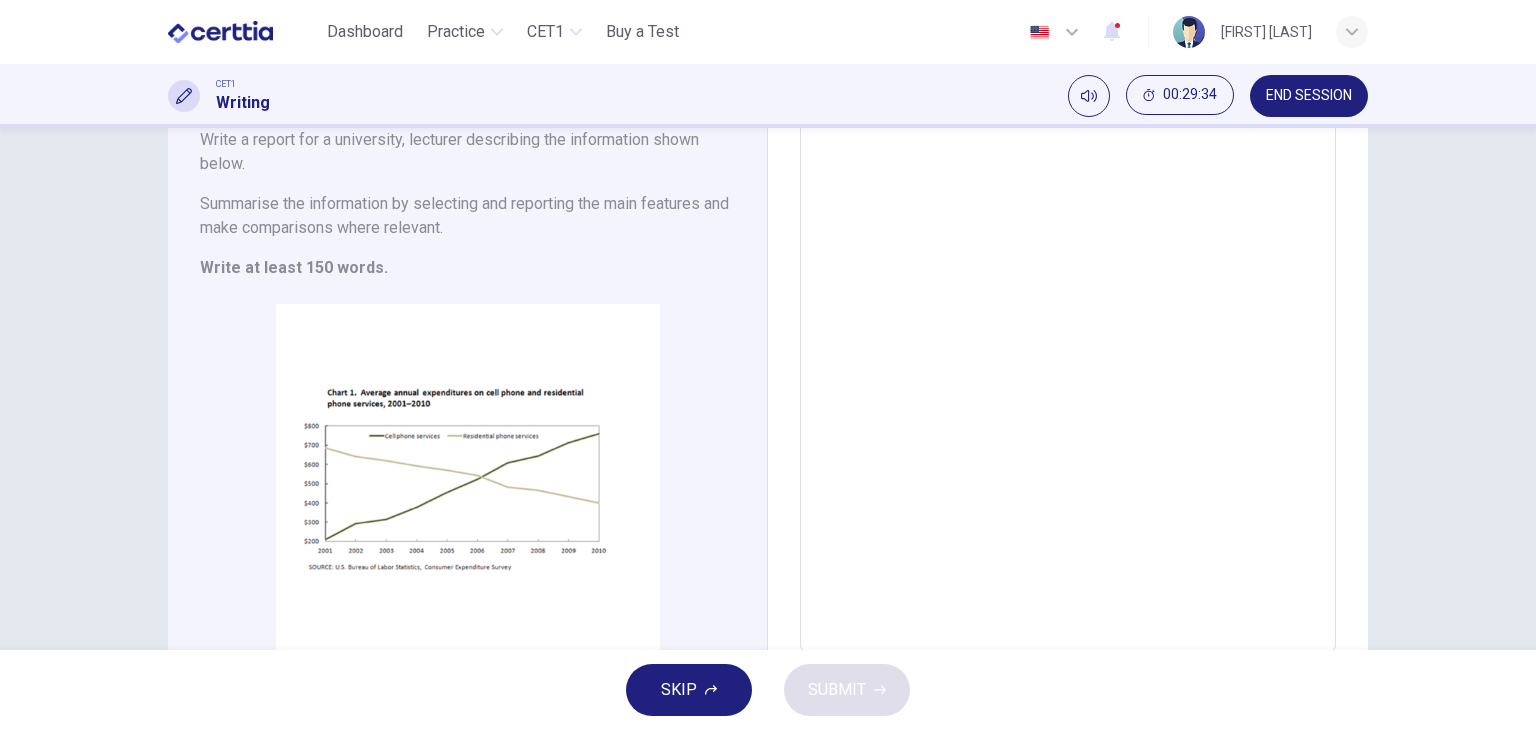 scroll, scrollTop: 280, scrollLeft: 0, axis: vertical 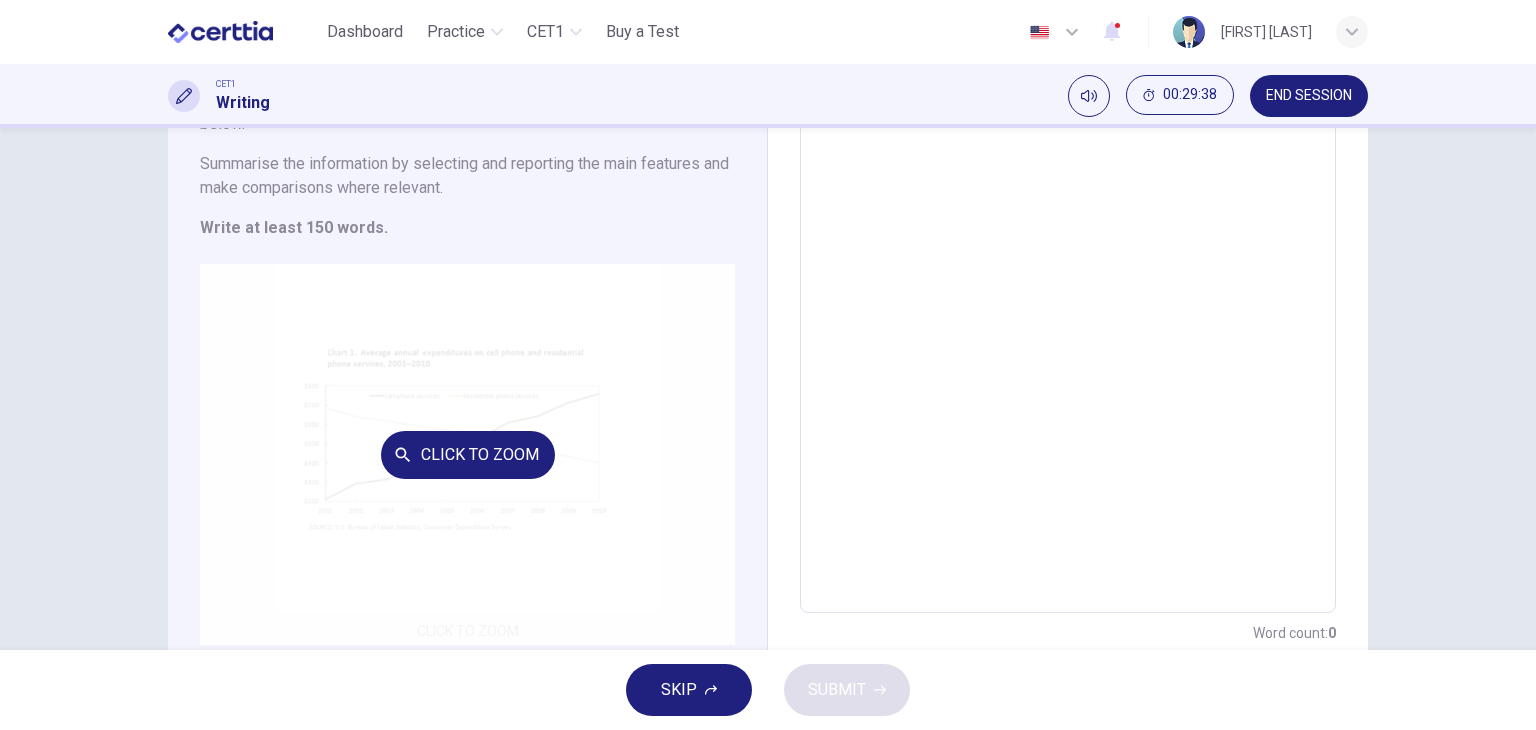 click on "Click to Zoom" at bounding box center (468, 455) 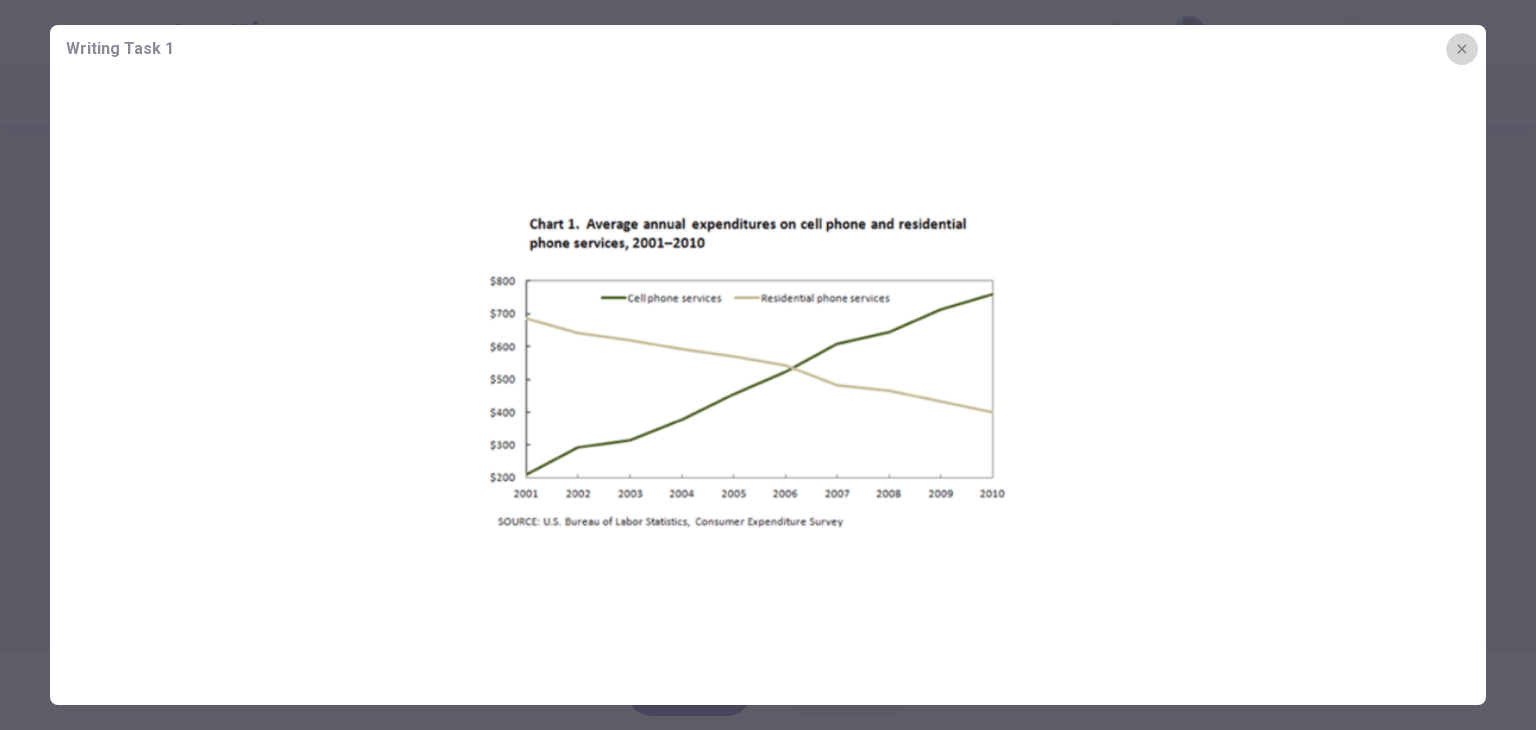 click at bounding box center [1462, 49] 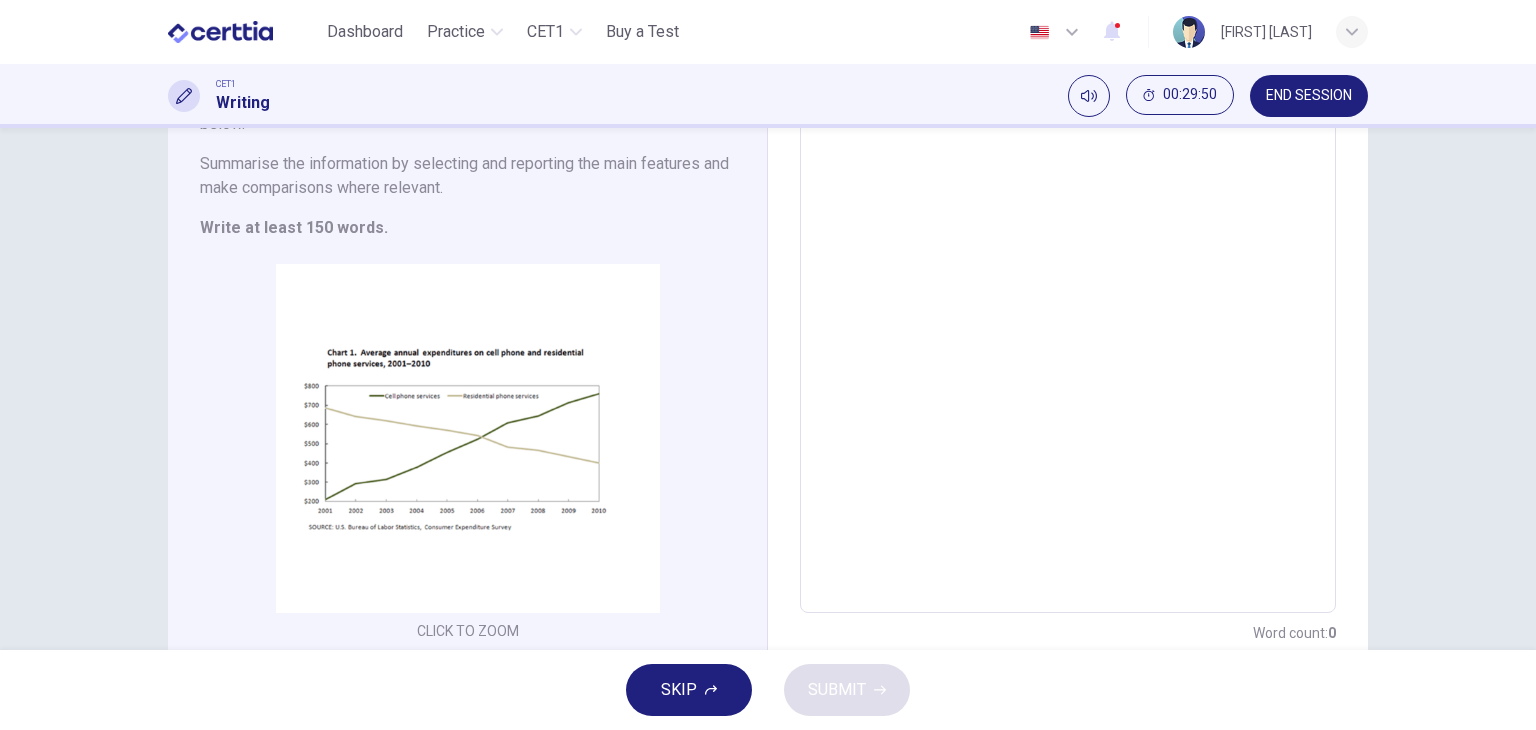 click at bounding box center (1068, 286) 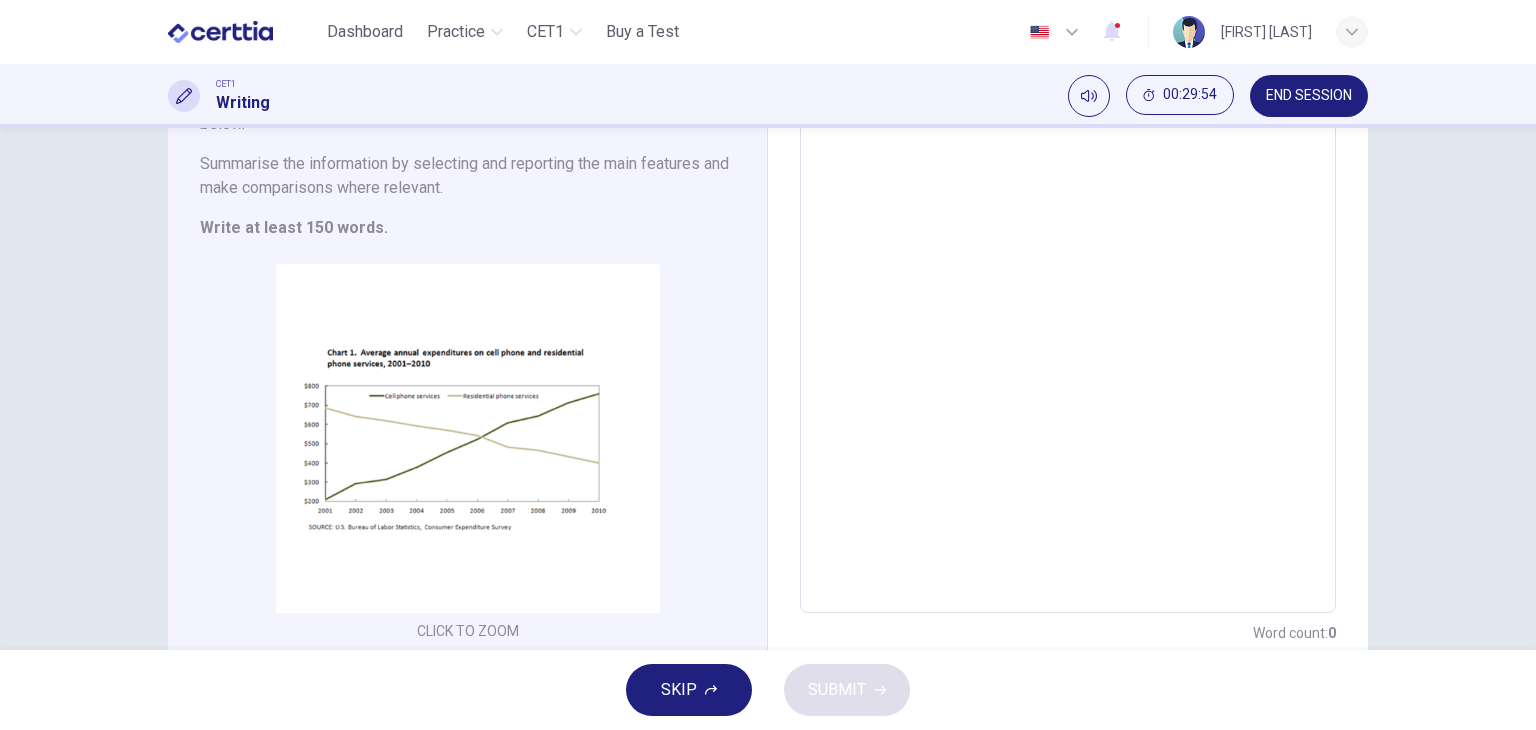 scroll, scrollTop: 128, scrollLeft: 0, axis: vertical 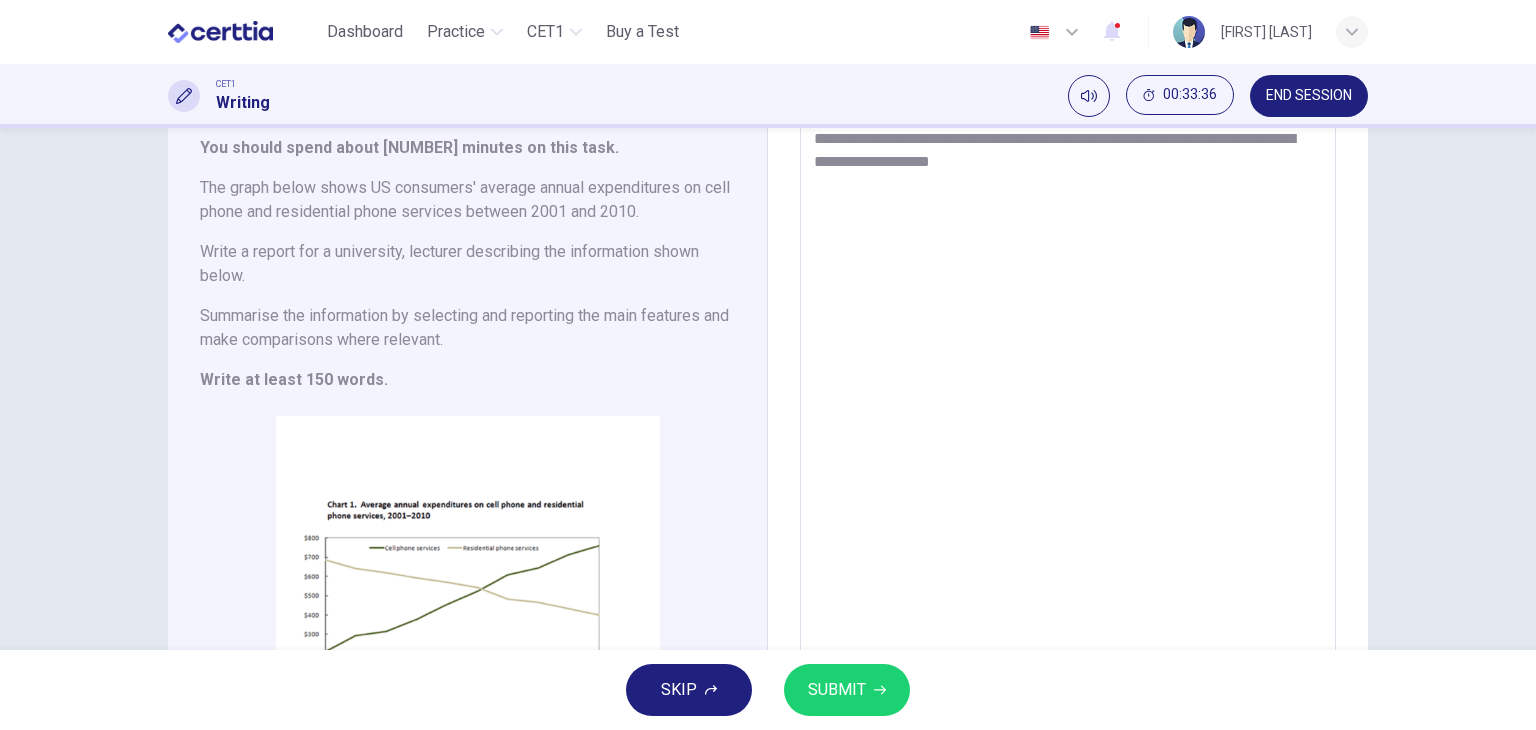 drag, startPoint x: 1250, startPoint y: 140, endPoint x: 890, endPoint y: 161, distance: 360.61197 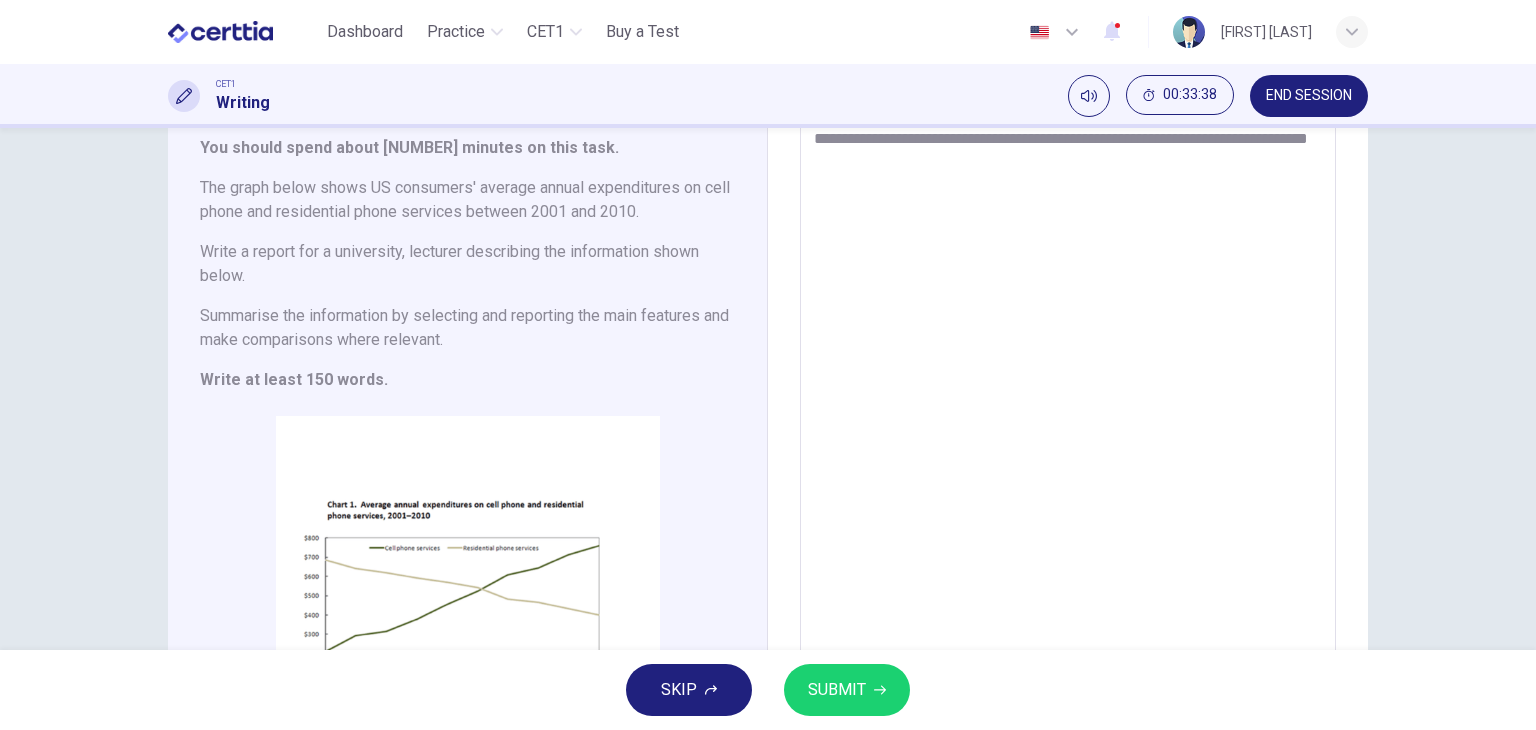 click on "**********" at bounding box center [1068, 438] 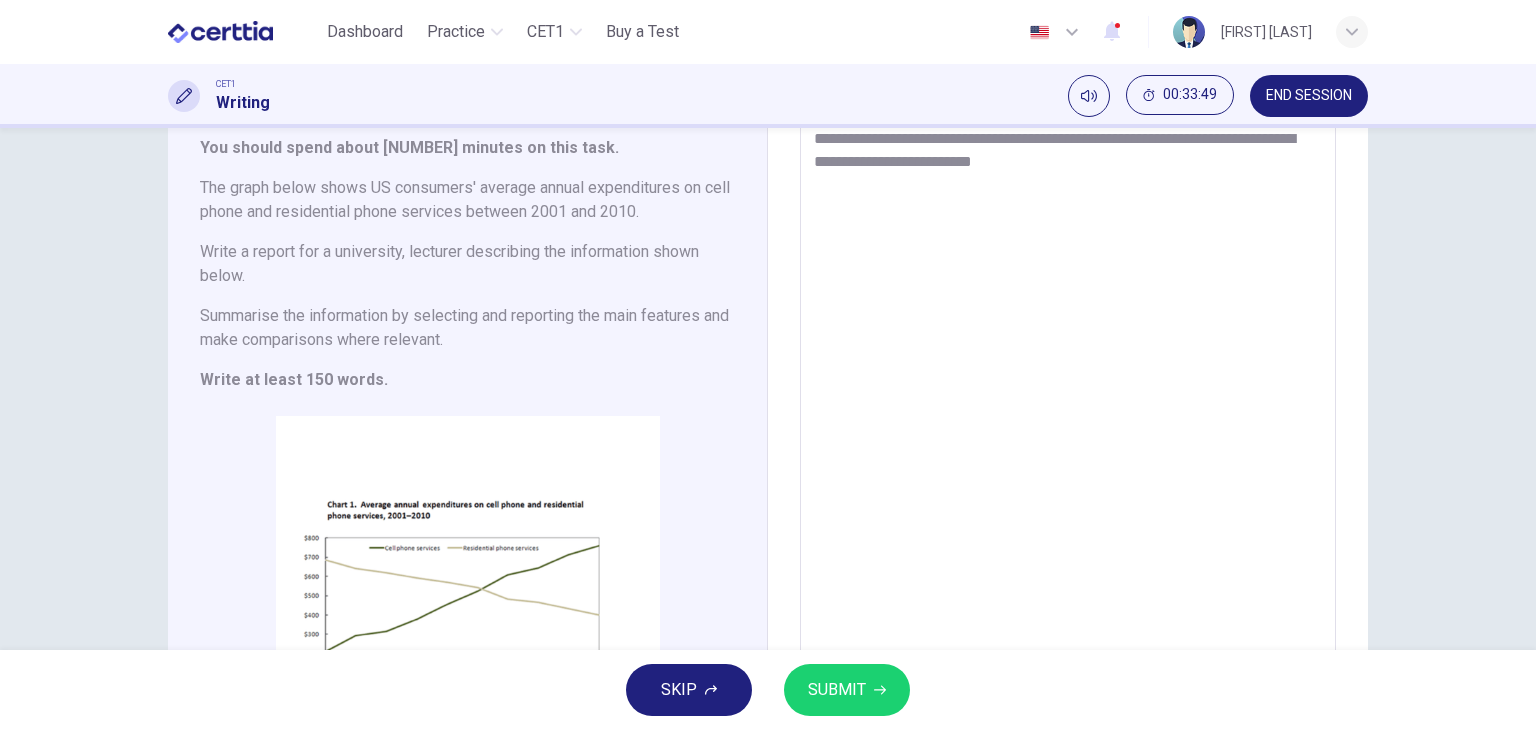 click on "**********" at bounding box center (1068, 438) 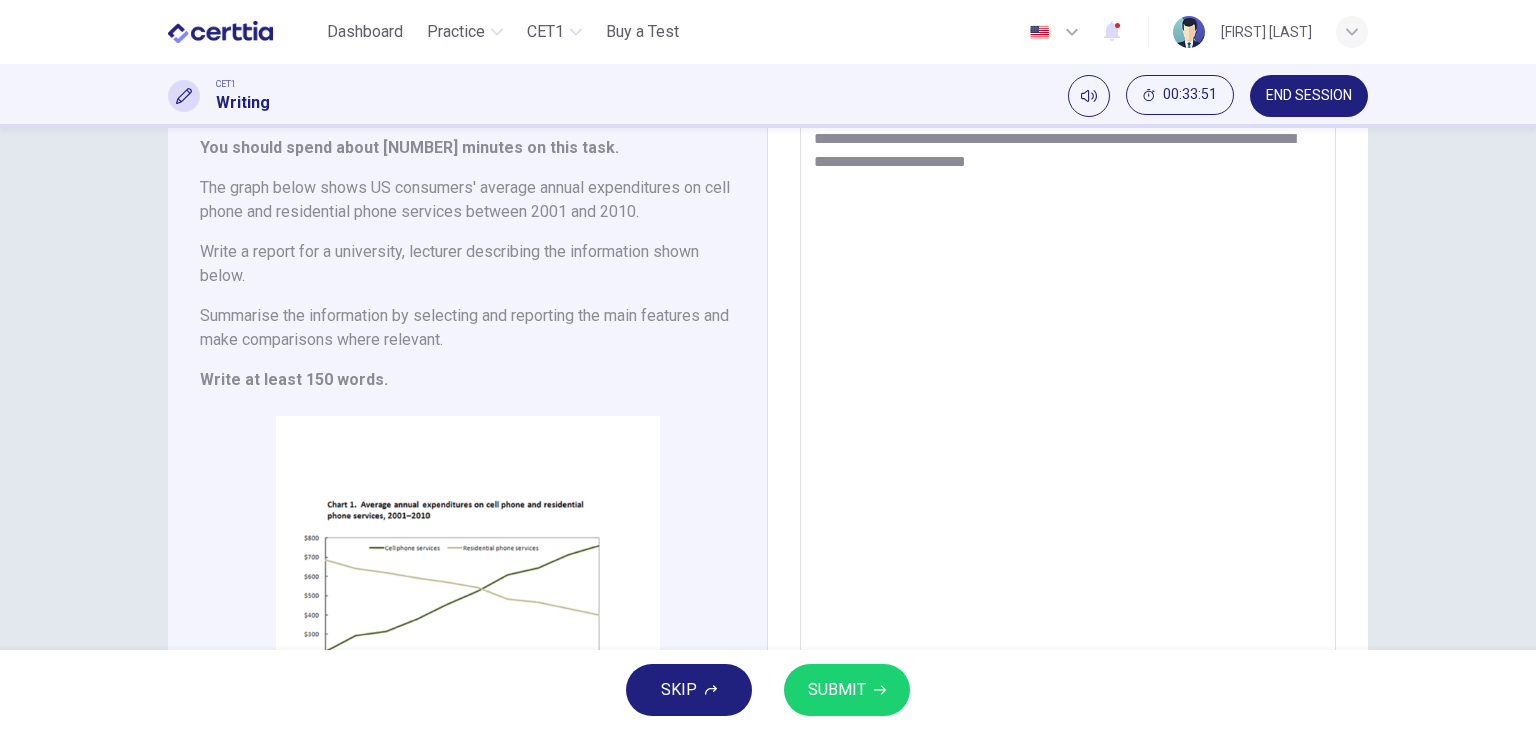 click on "**********" at bounding box center (1068, 438) 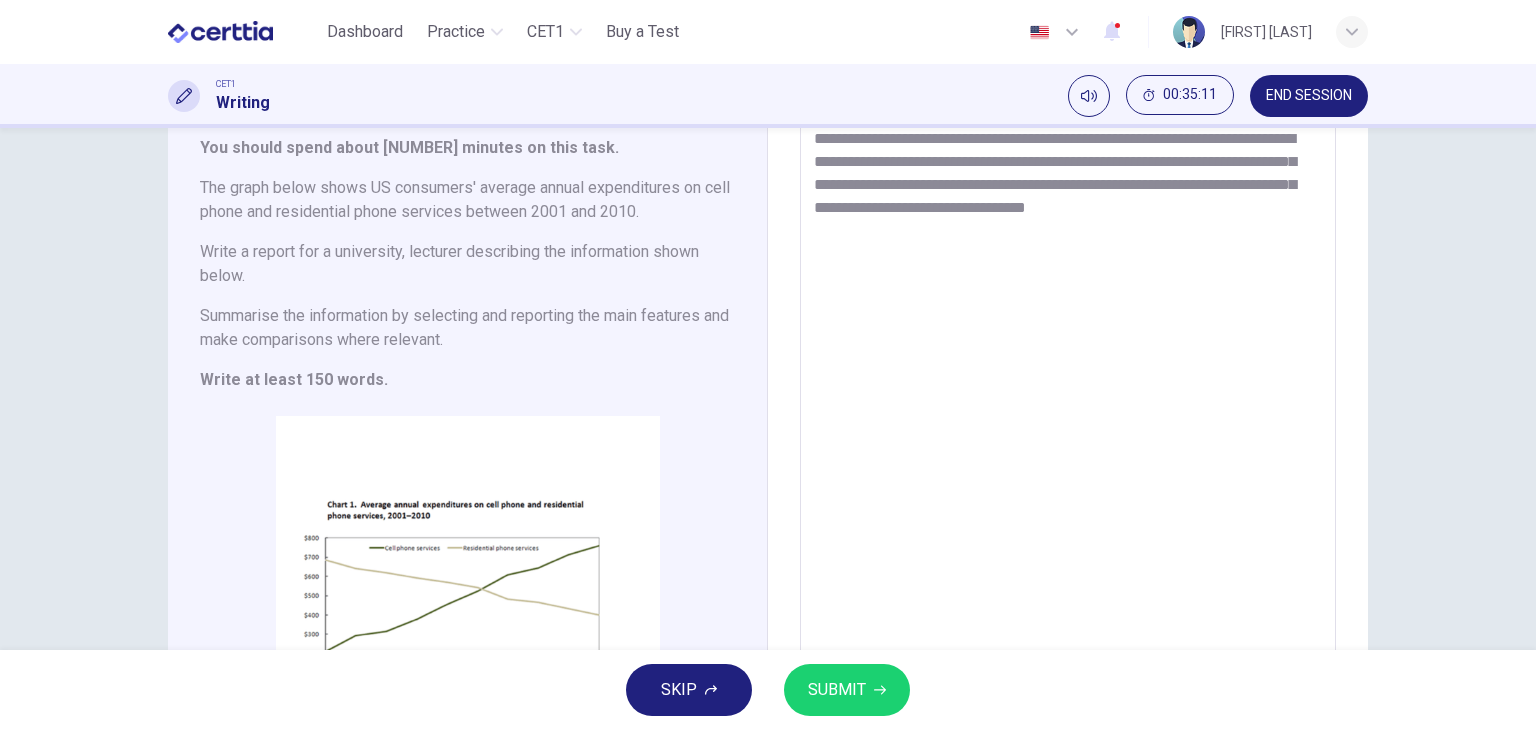 click on "**********" at bounding box center (1068, 438) 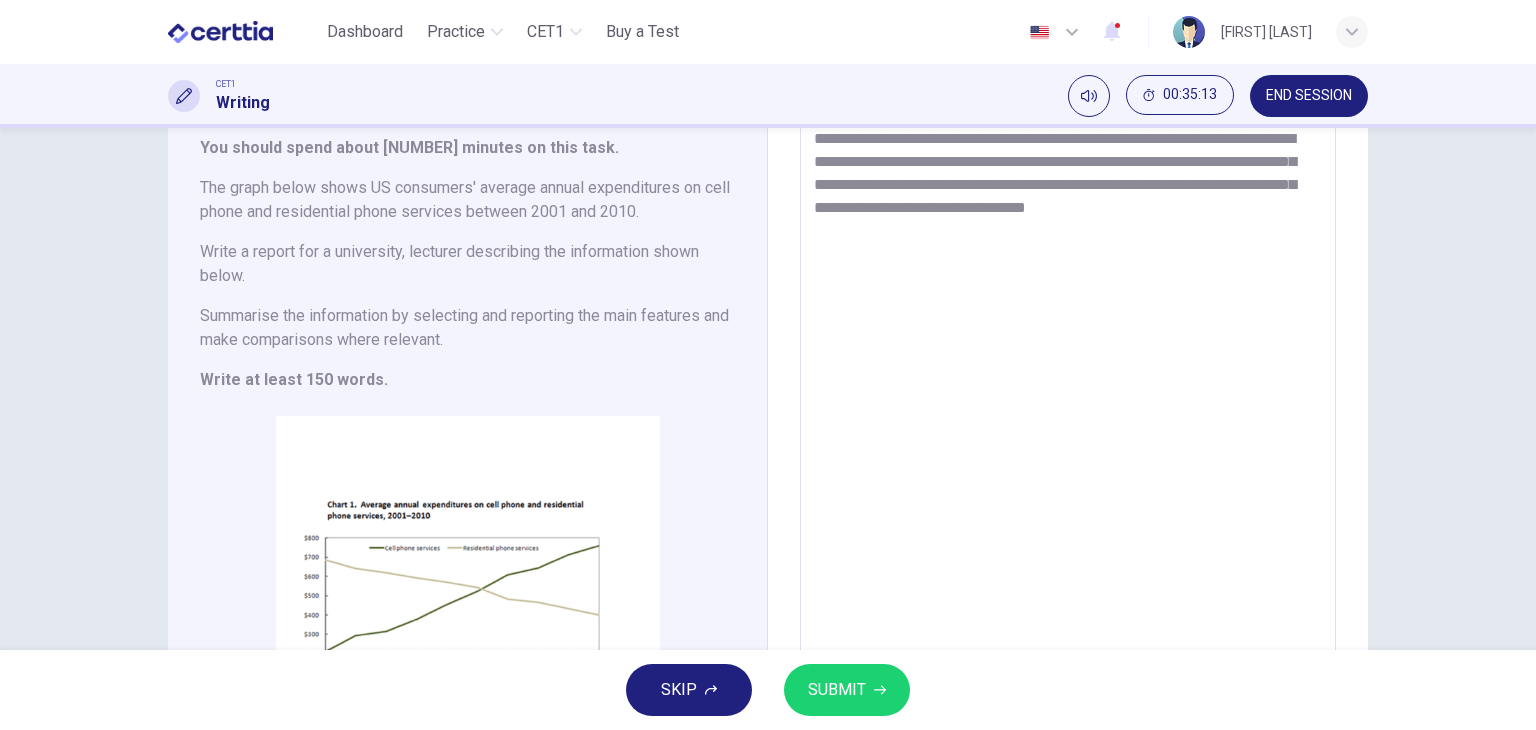 click on "**********" at bounding box center [1068, 438] 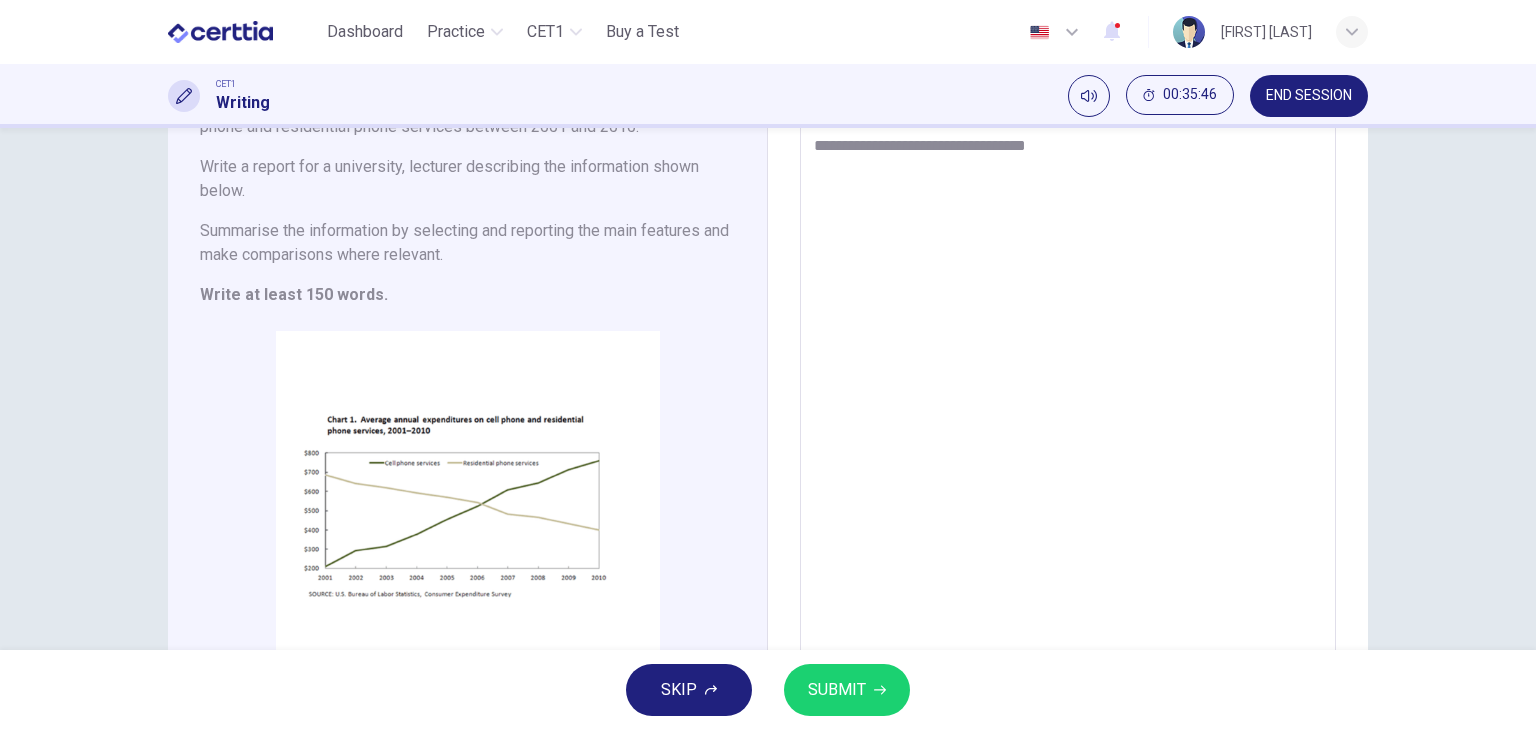 scroll, scrollTop: 206, scrollLeft: 0, axis: vertical 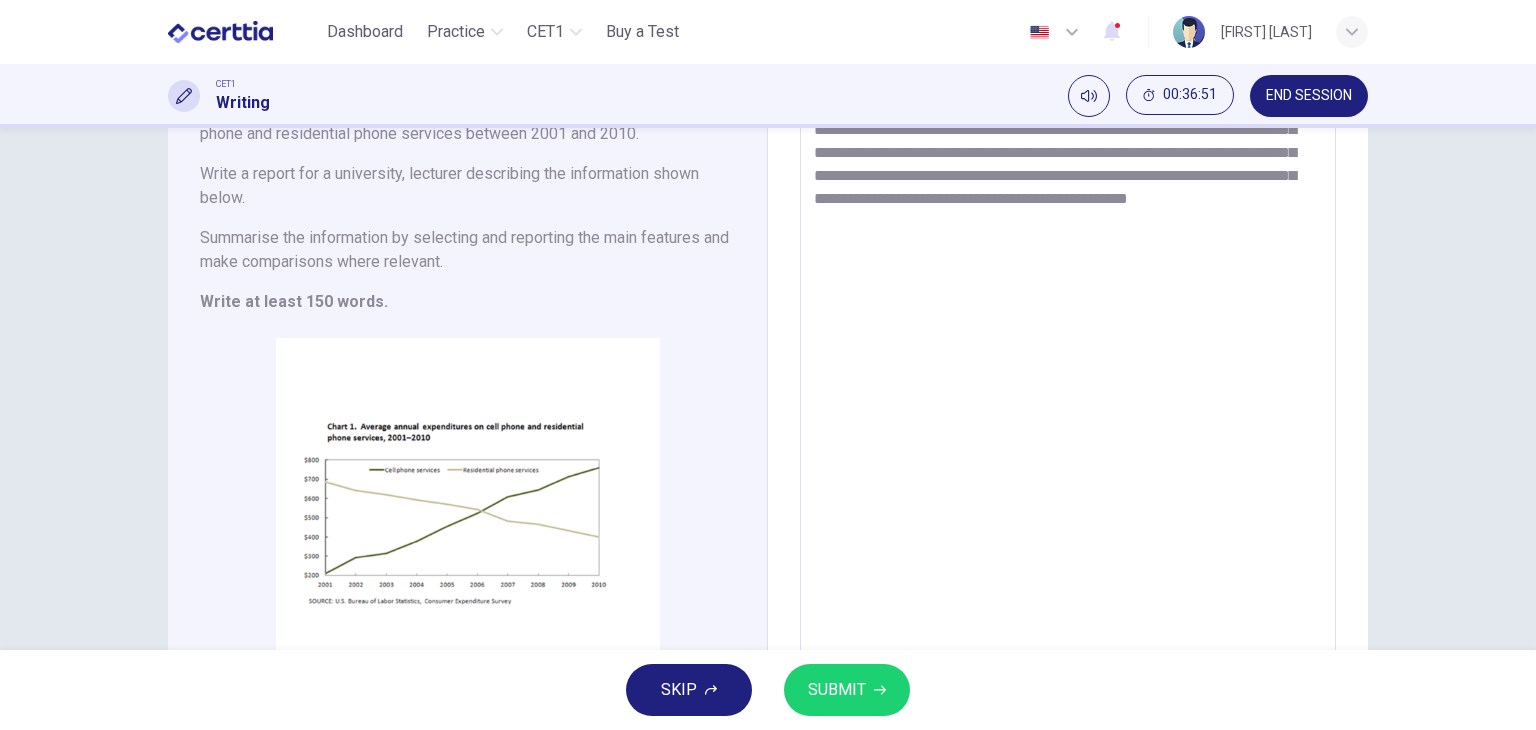 click on "**********" at bounding box center [1068, 360] 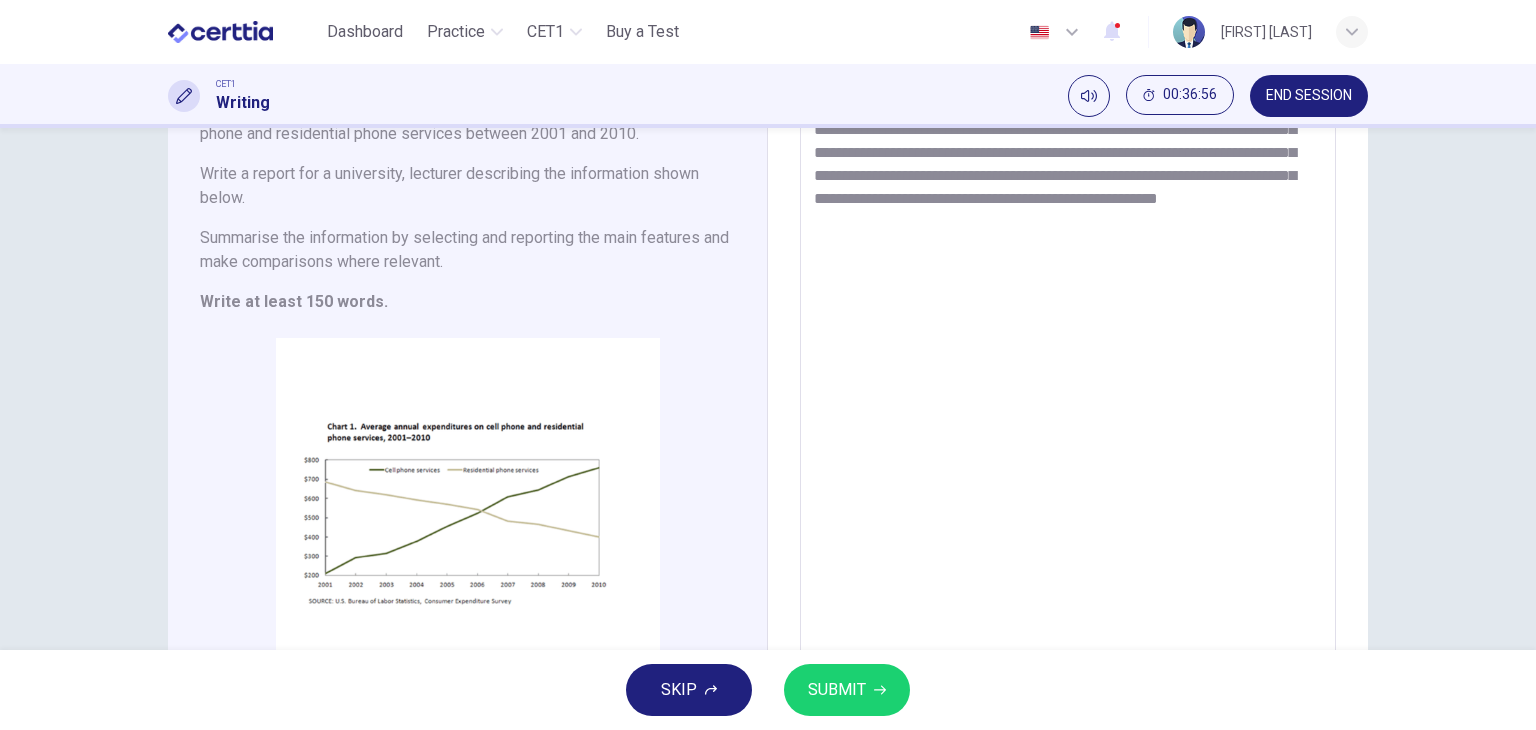 click on "**********" at bounding box center [1068, 360] 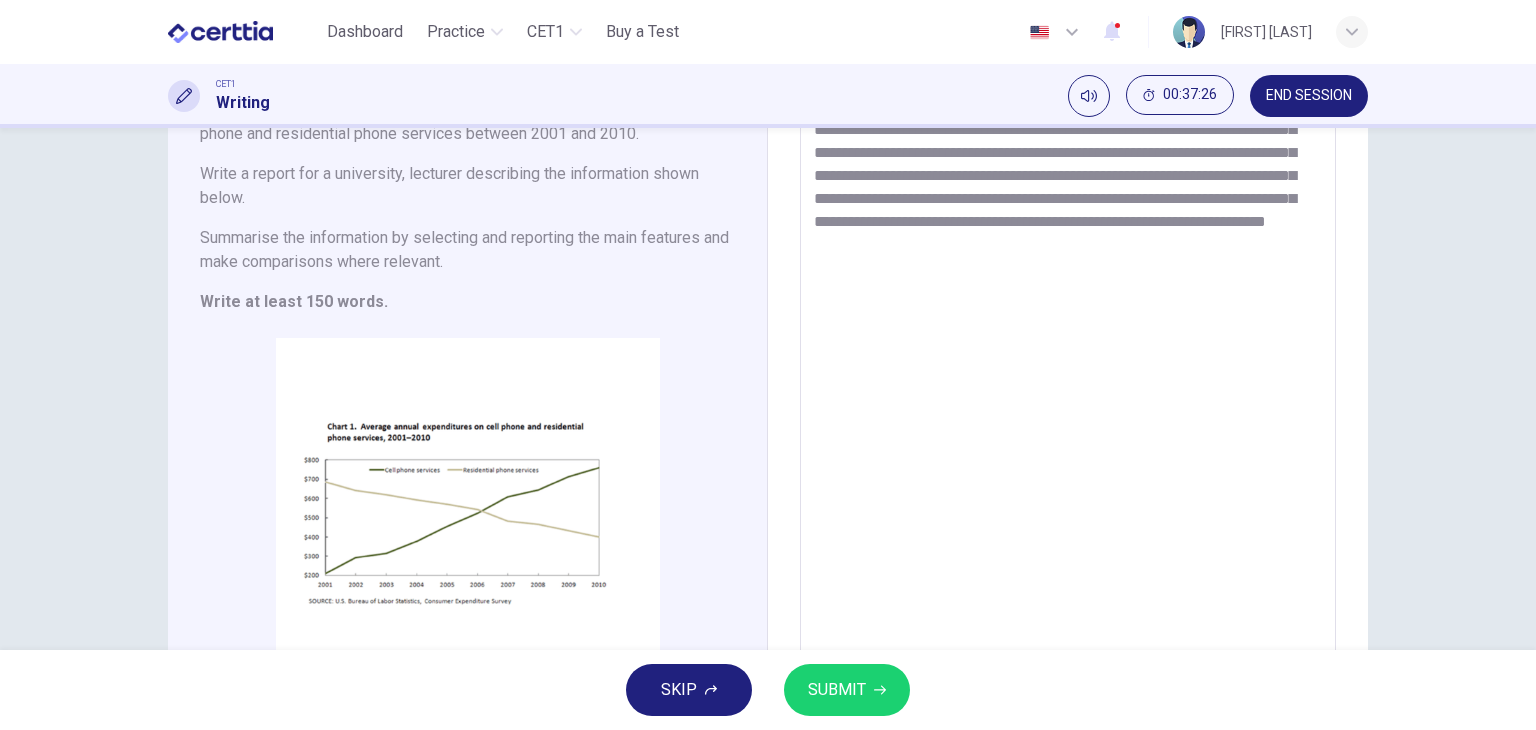 click on "**********" at bounding box center (1068, 360) 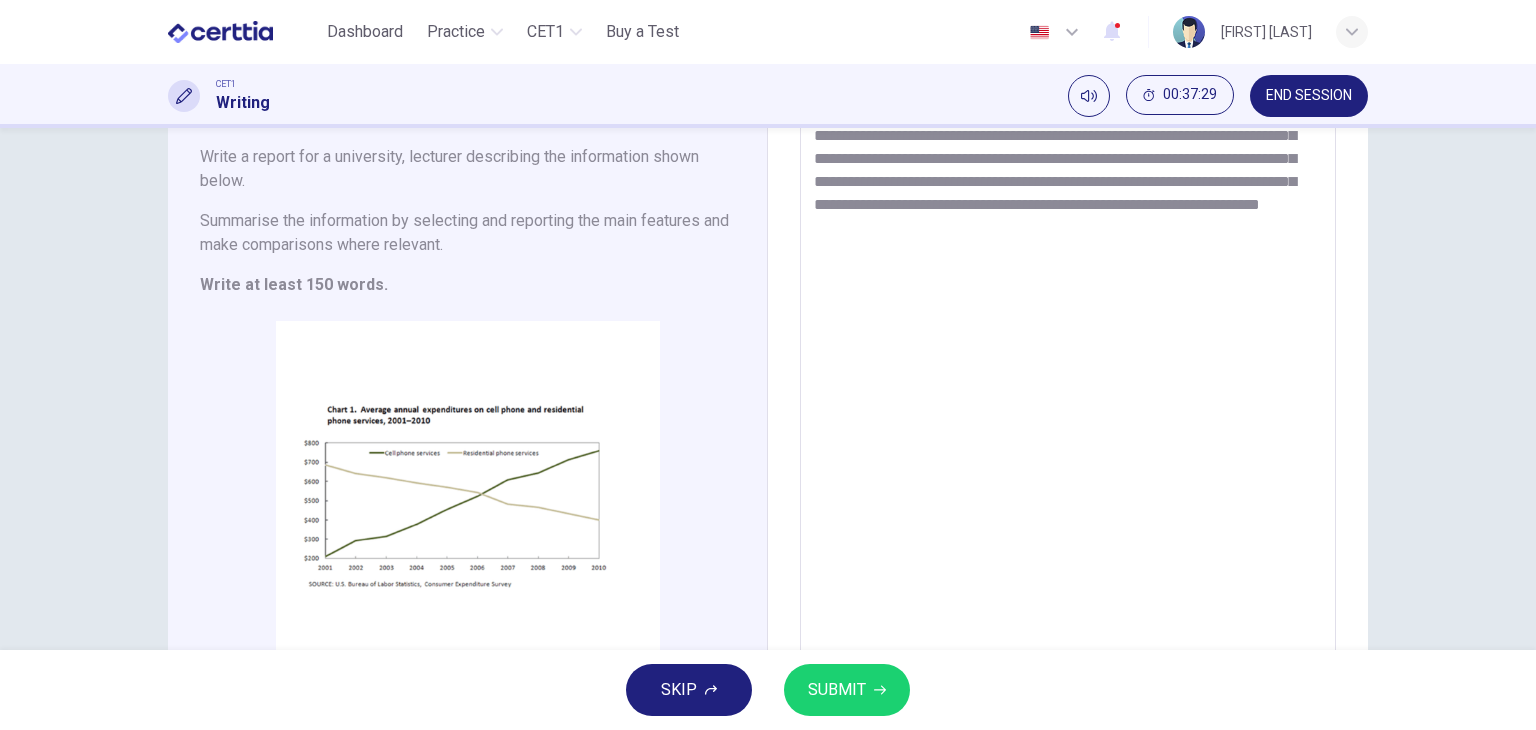 scroll, scrollTop: 208, scrollLeft: 0, axis: vertical 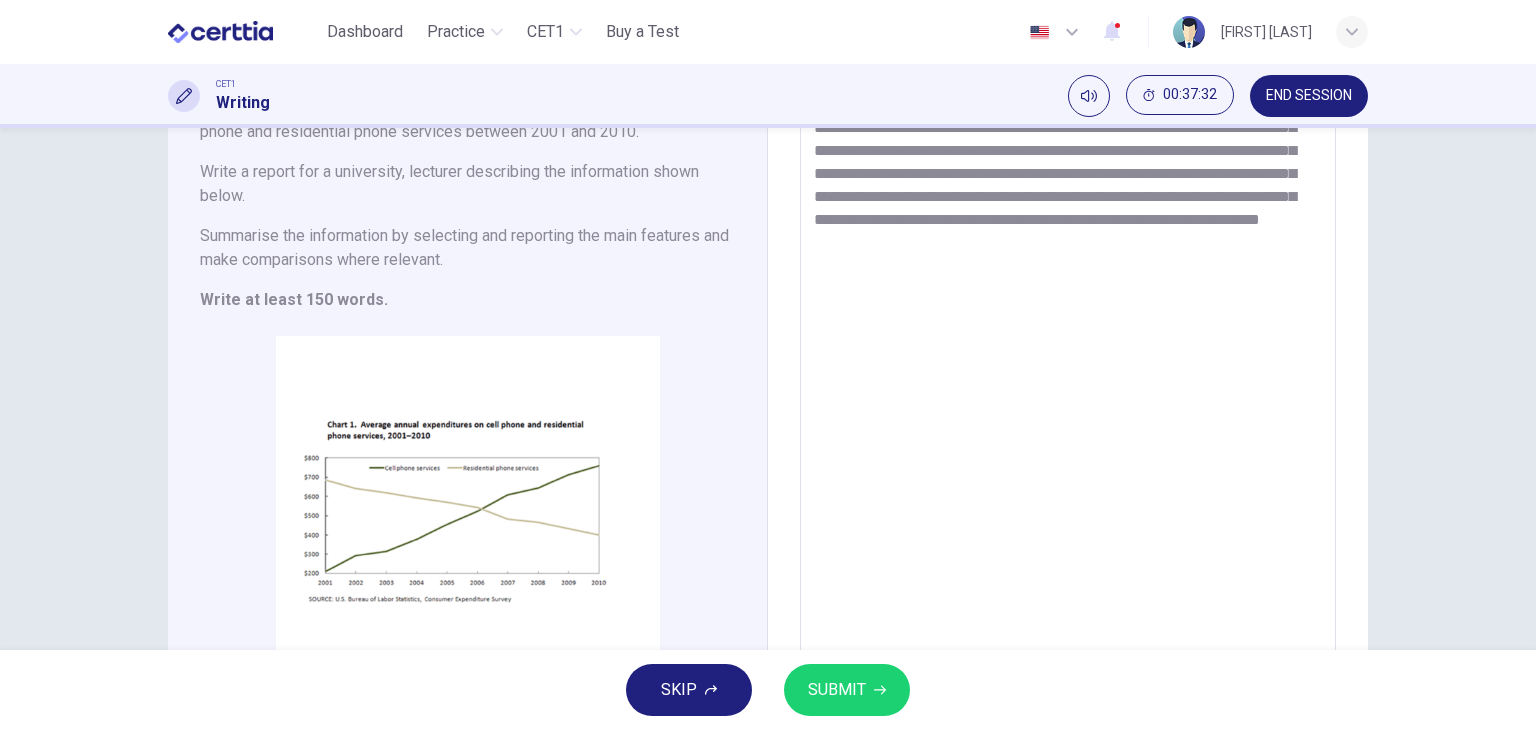 click on "**********" at bounding box center [1068, 358] 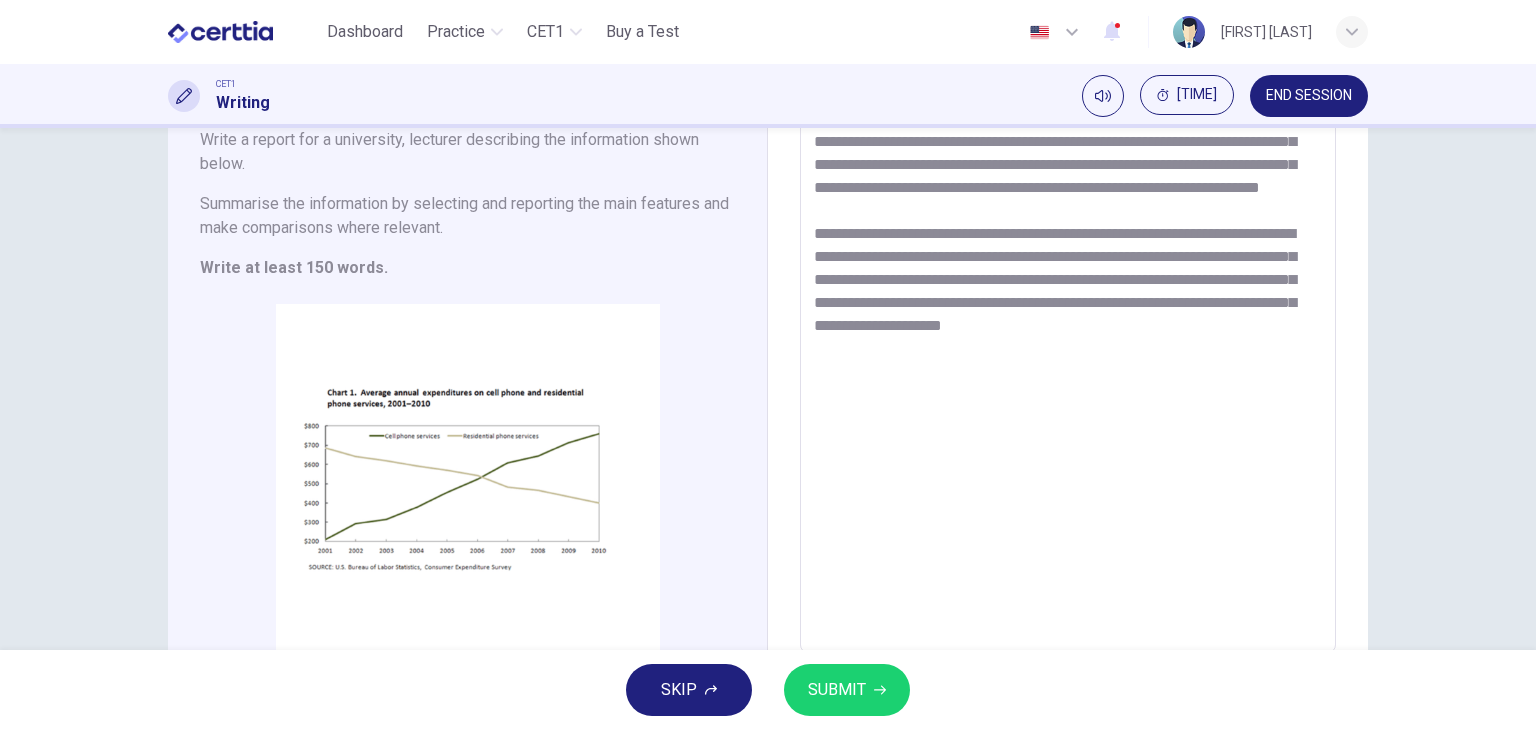 scroll, scrollTop: 238, scrollLeft: 0, axis: vertical 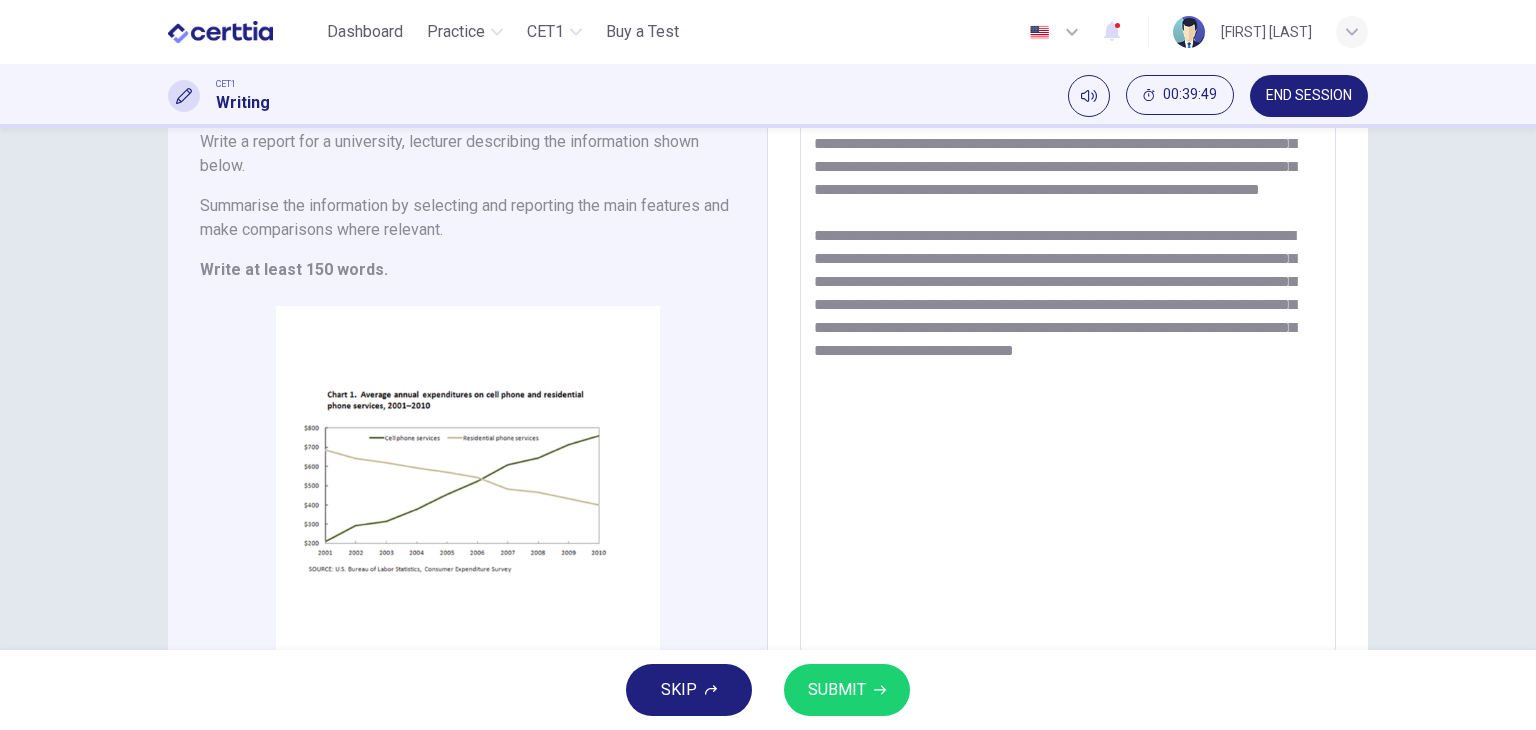 type on "**********" 